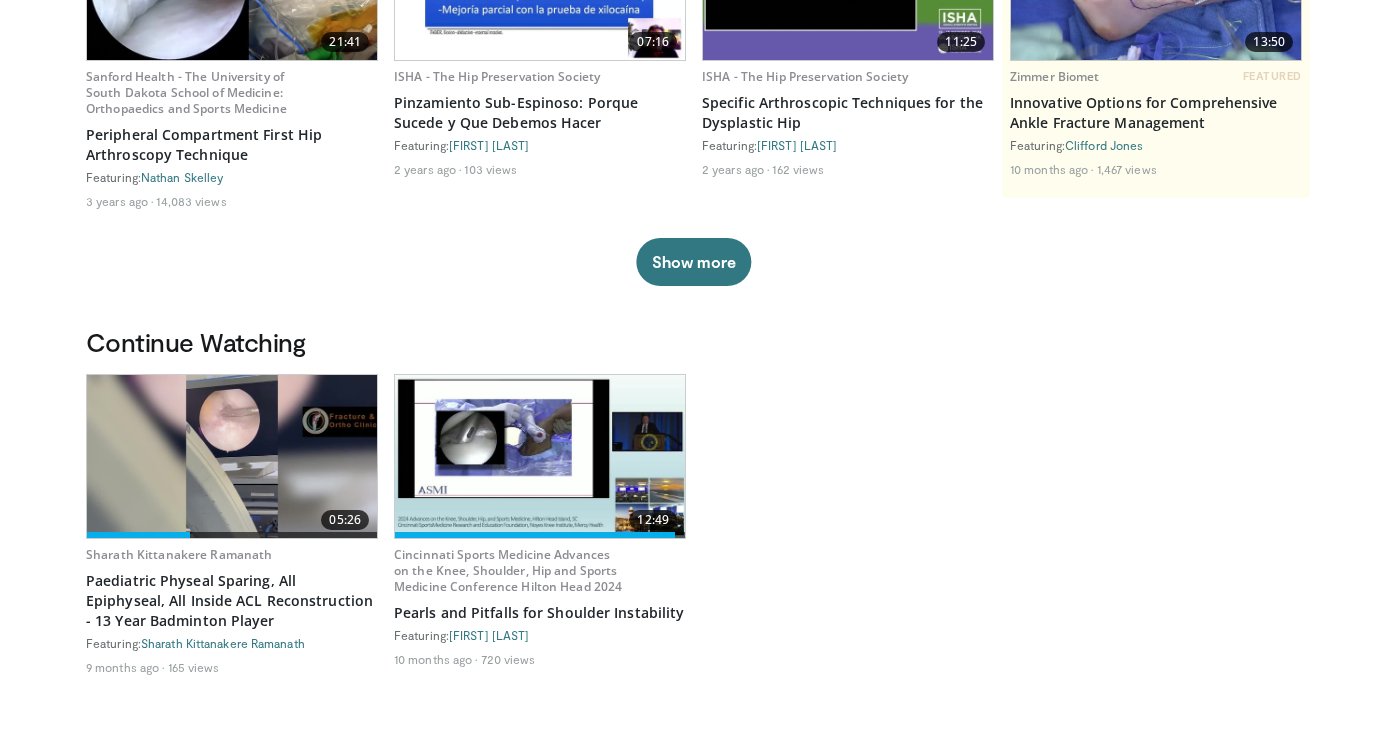 scroll, scrollTop: 312, scrollLeft: 0, axis: vertical 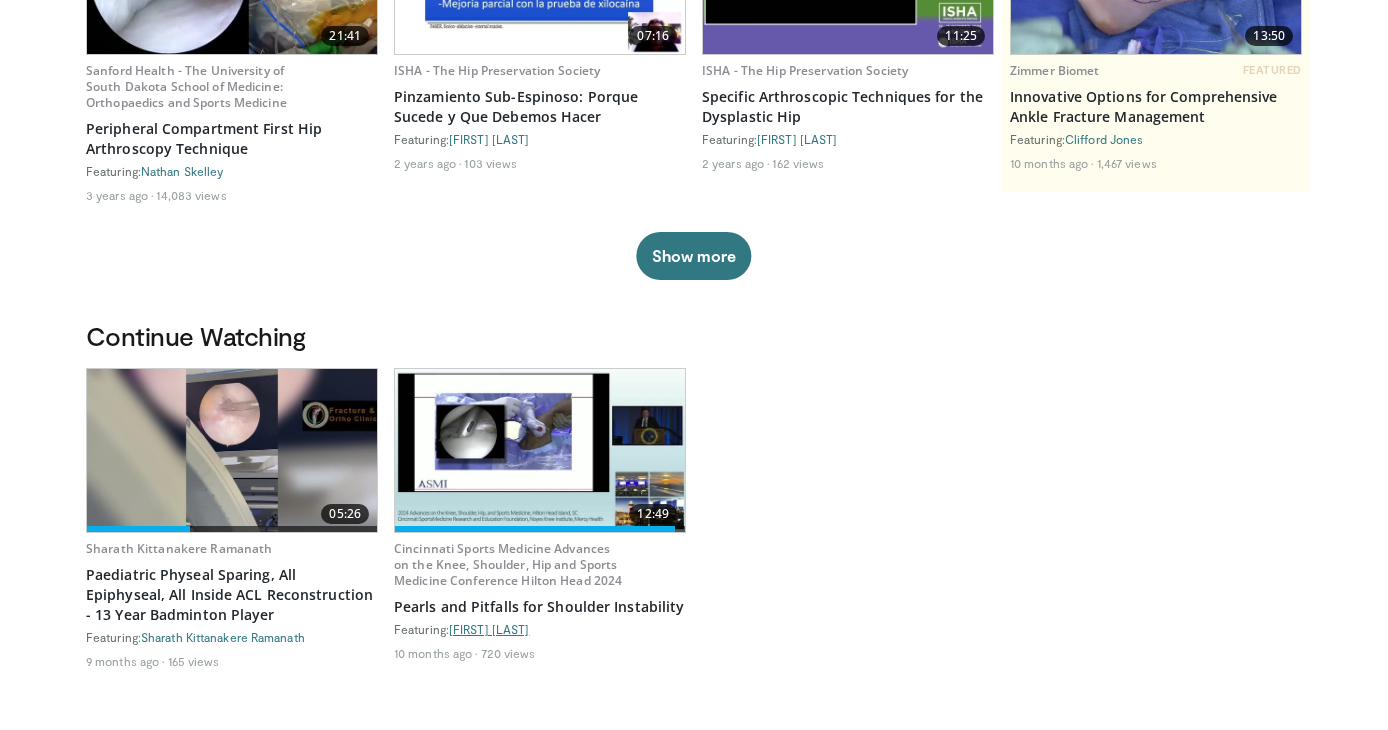 click on "[FIRST] [LAST]" at bounding box center [489, 629] 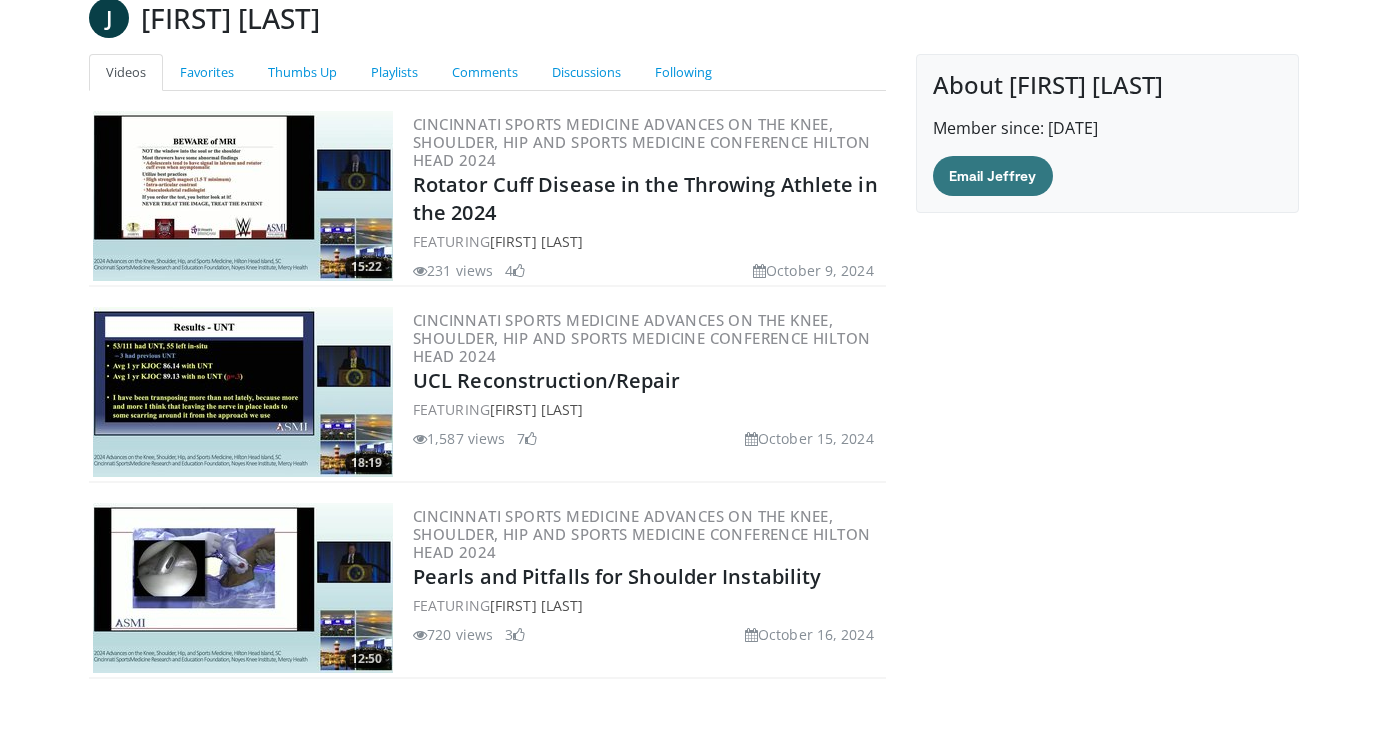 scroll, scrollTop: 153, scrollLeft: 0, axis: vertical 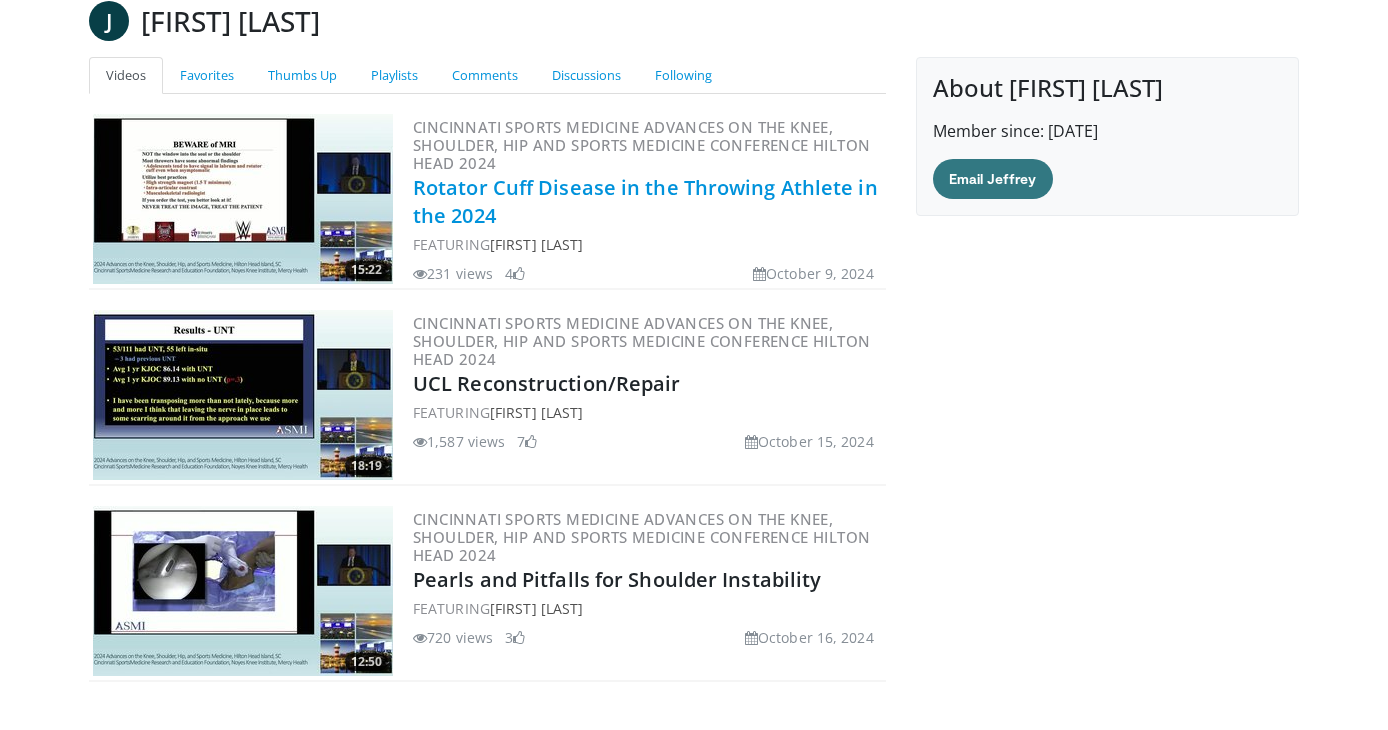 click on "Rotator Cuff Disease in the Throwing Athlete in the 2024" at bounding box center [645, 201] 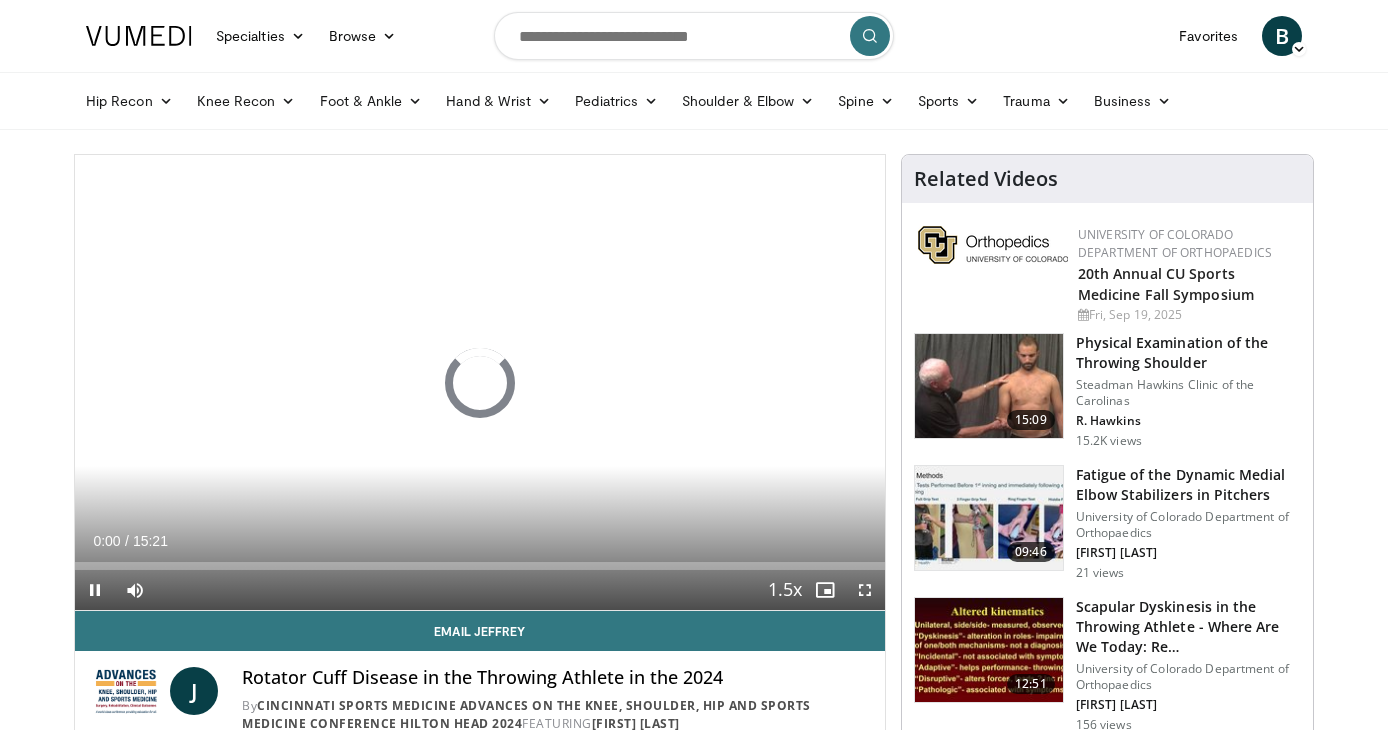 scroll, scrollTop: 120, scrollLeft: 0, axis: vertical 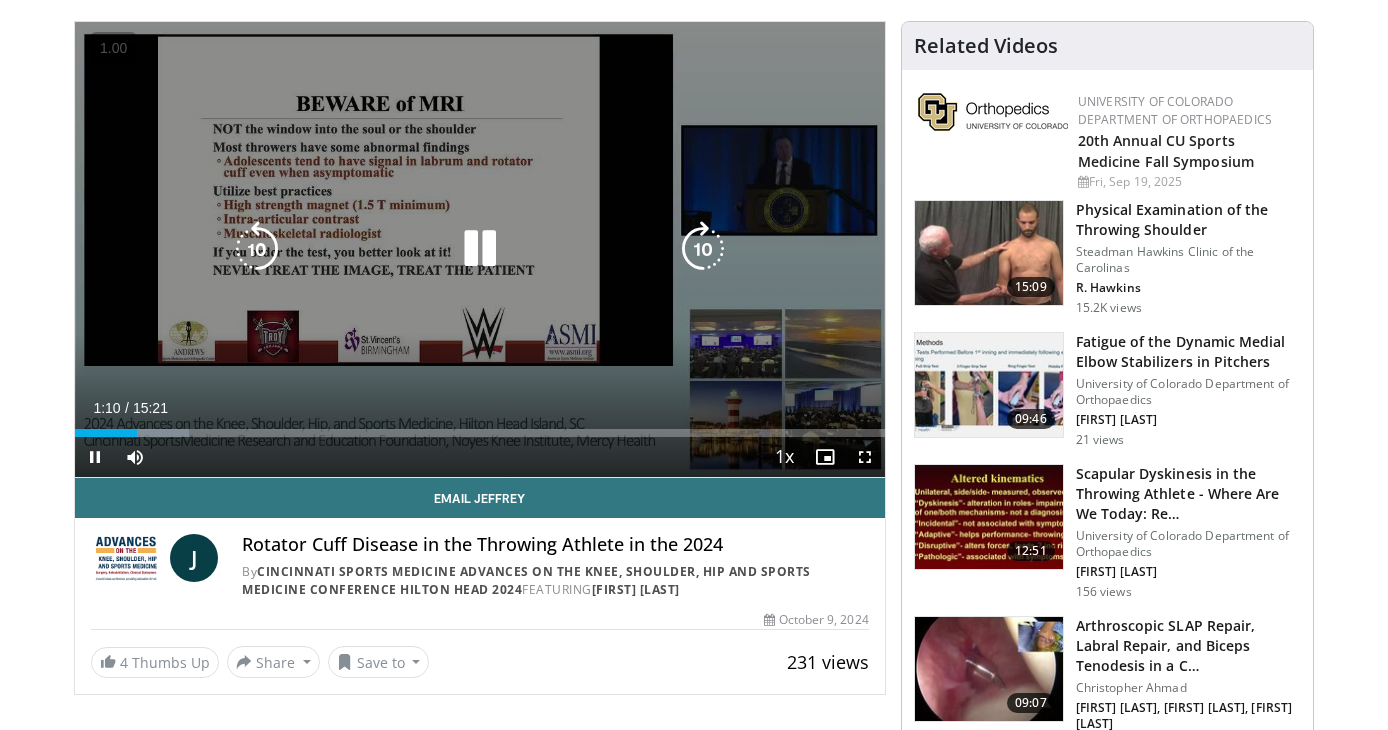 click on "10 seconds
Tap to unmute" at bounding box center (480, 249) 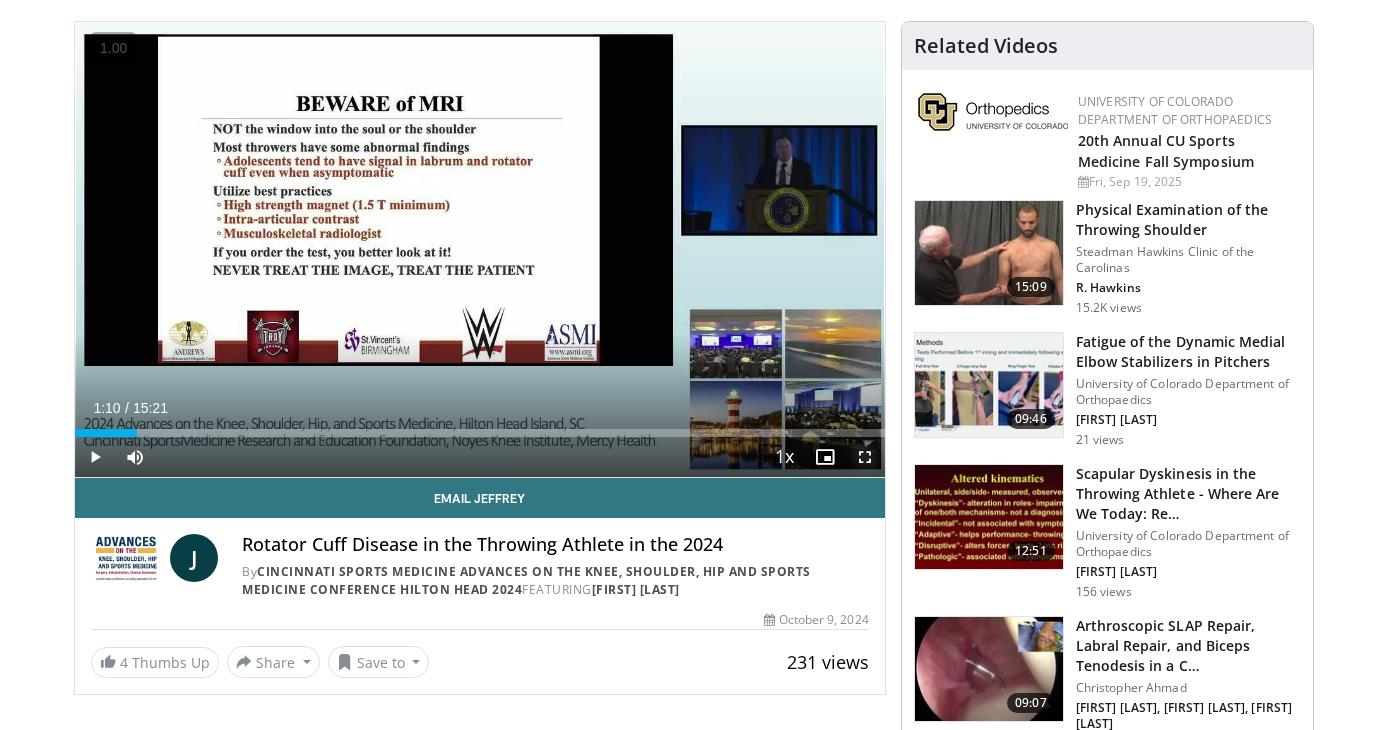 click at bounding box center [865, 457] 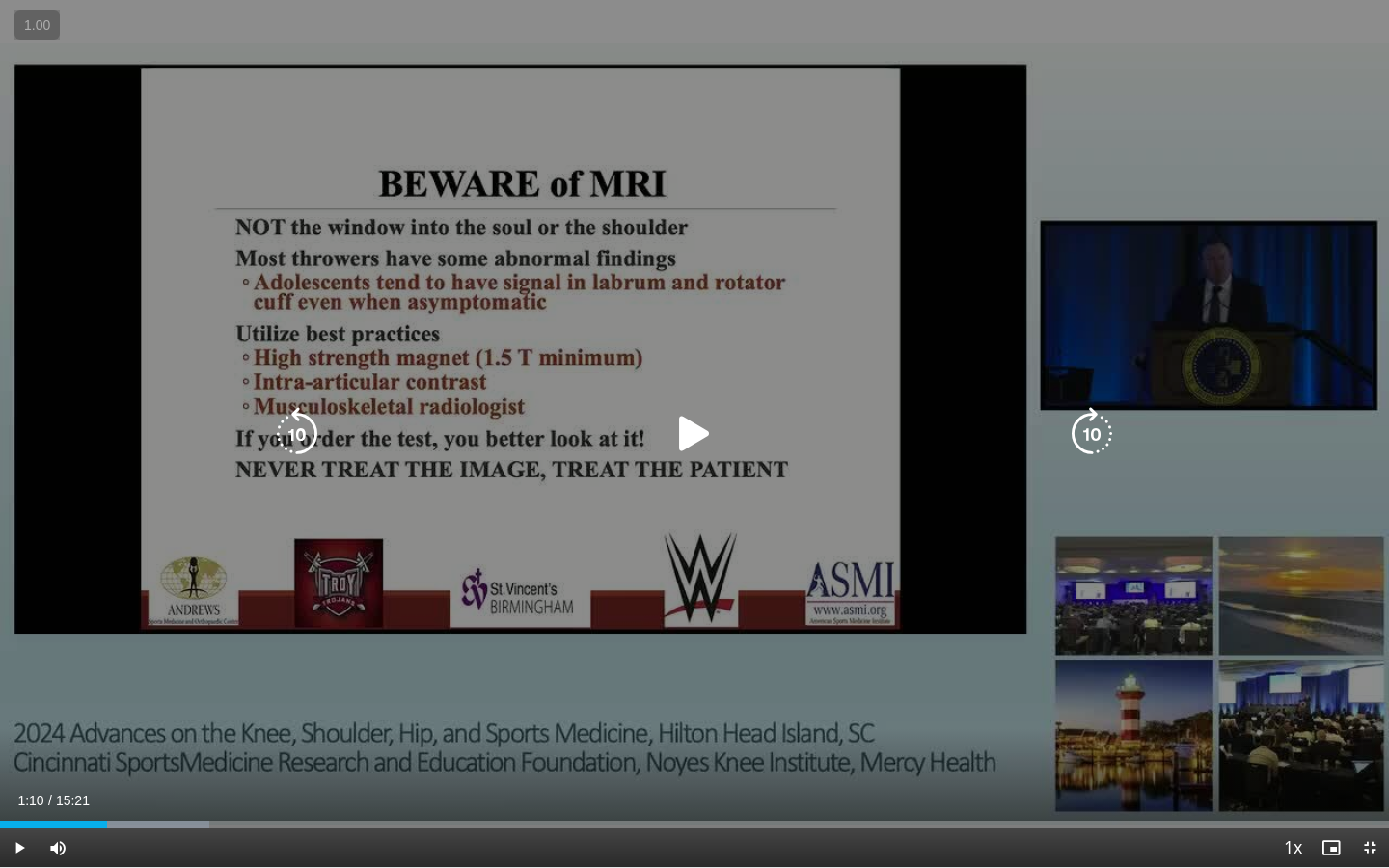 click at bounding box center [694, 434] 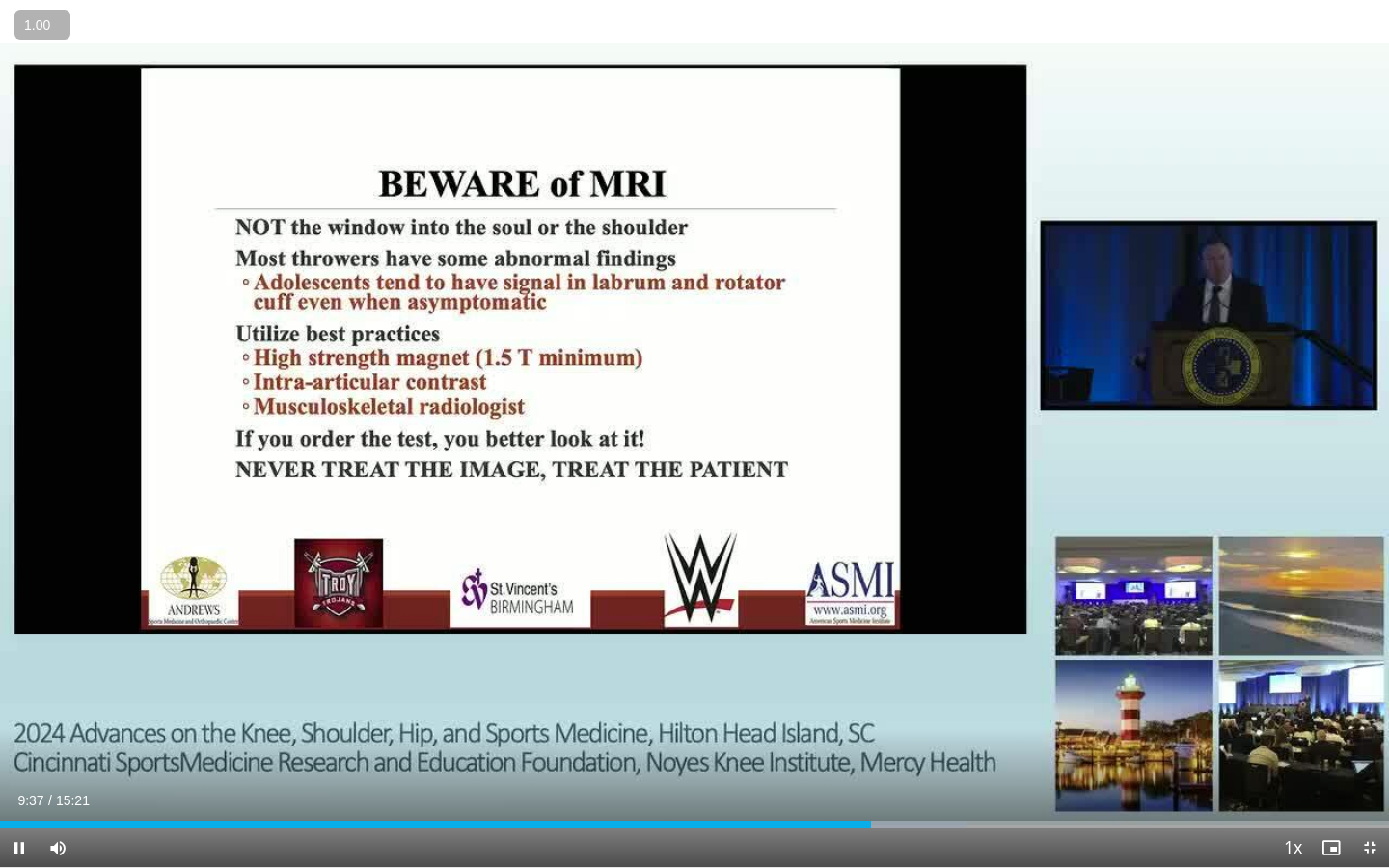 click on "+" at bounding box center (0, 0) 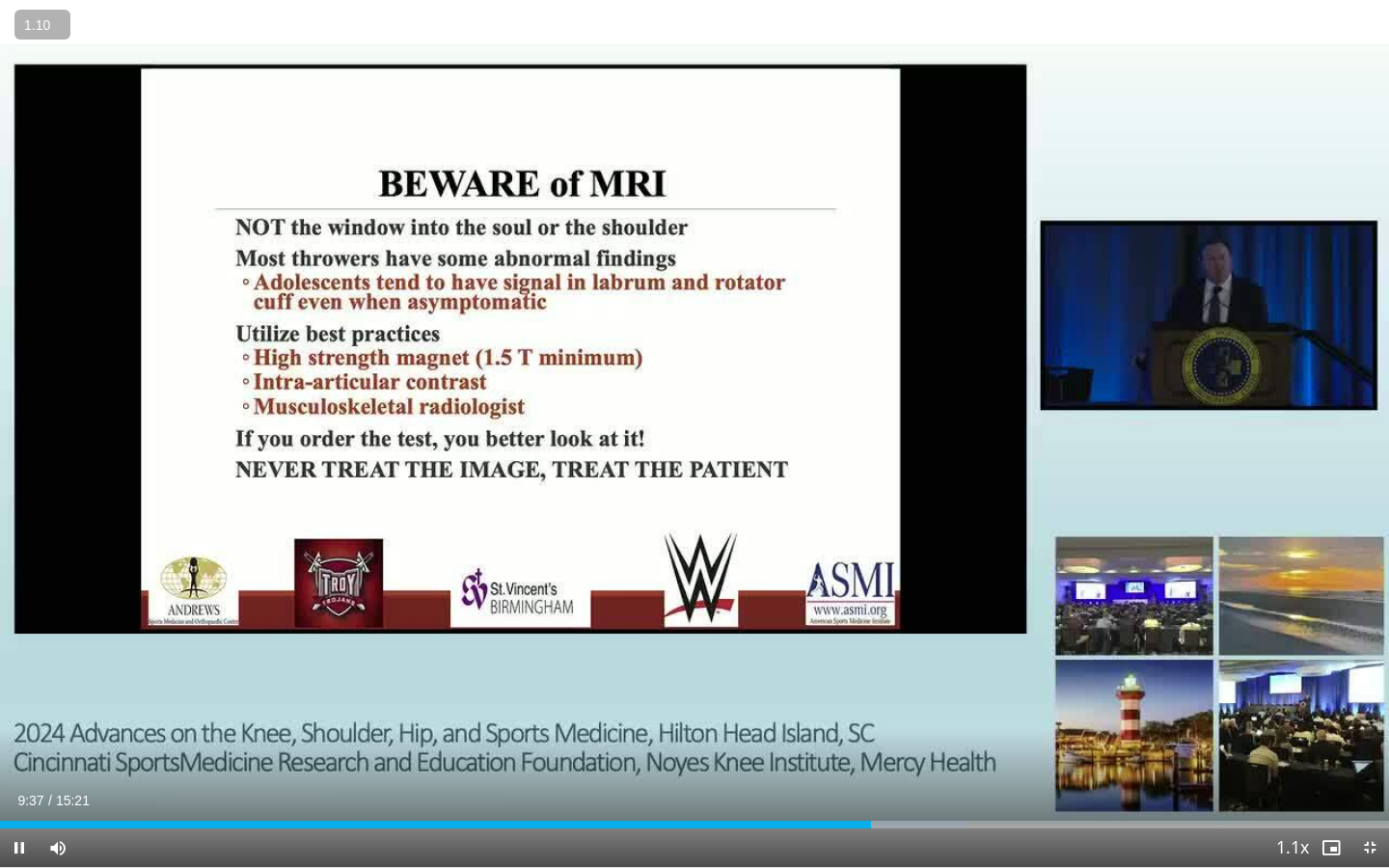 click on "+" at bounding box center [0, 0] 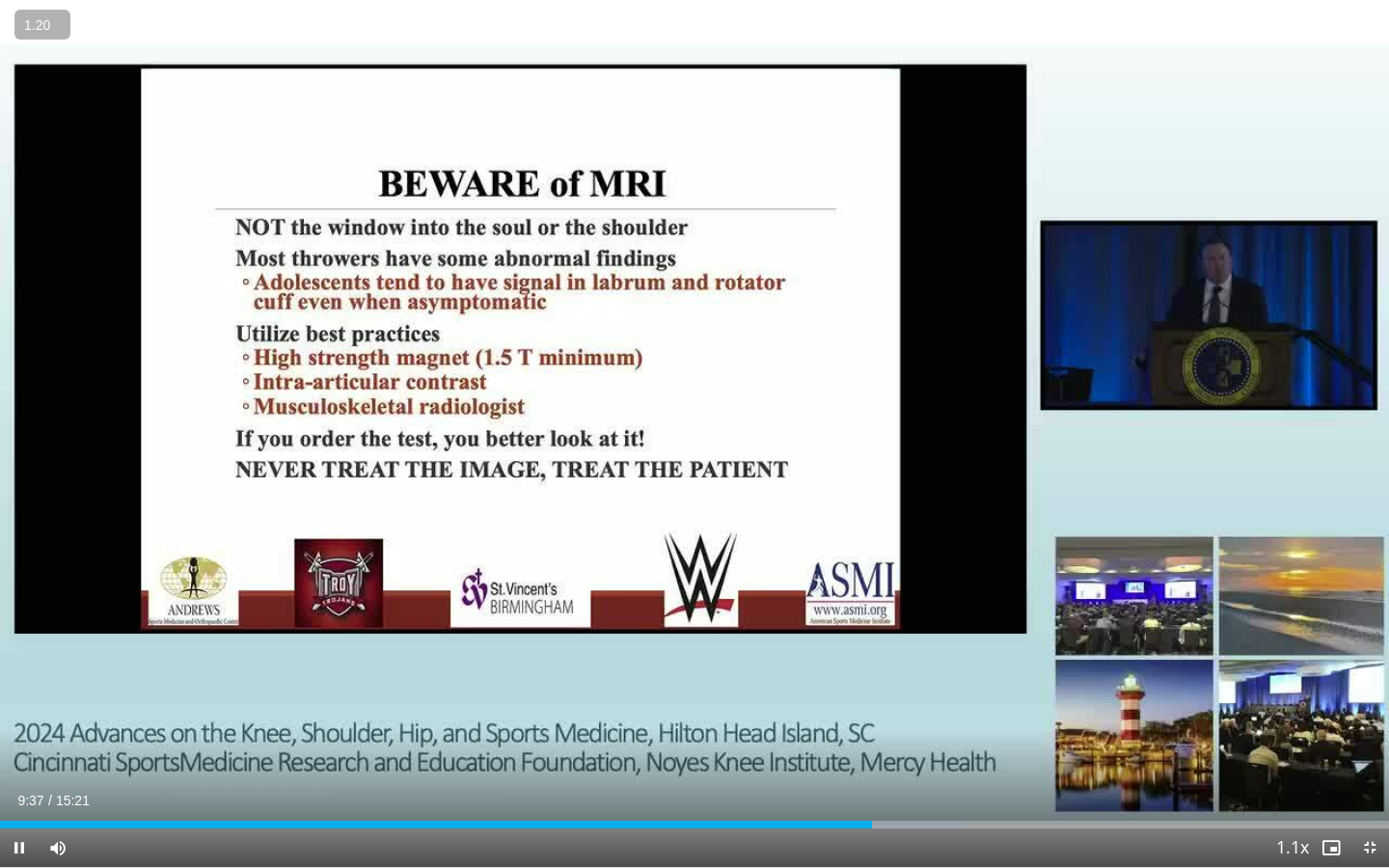click on "+" at bounding box center (0, 0) 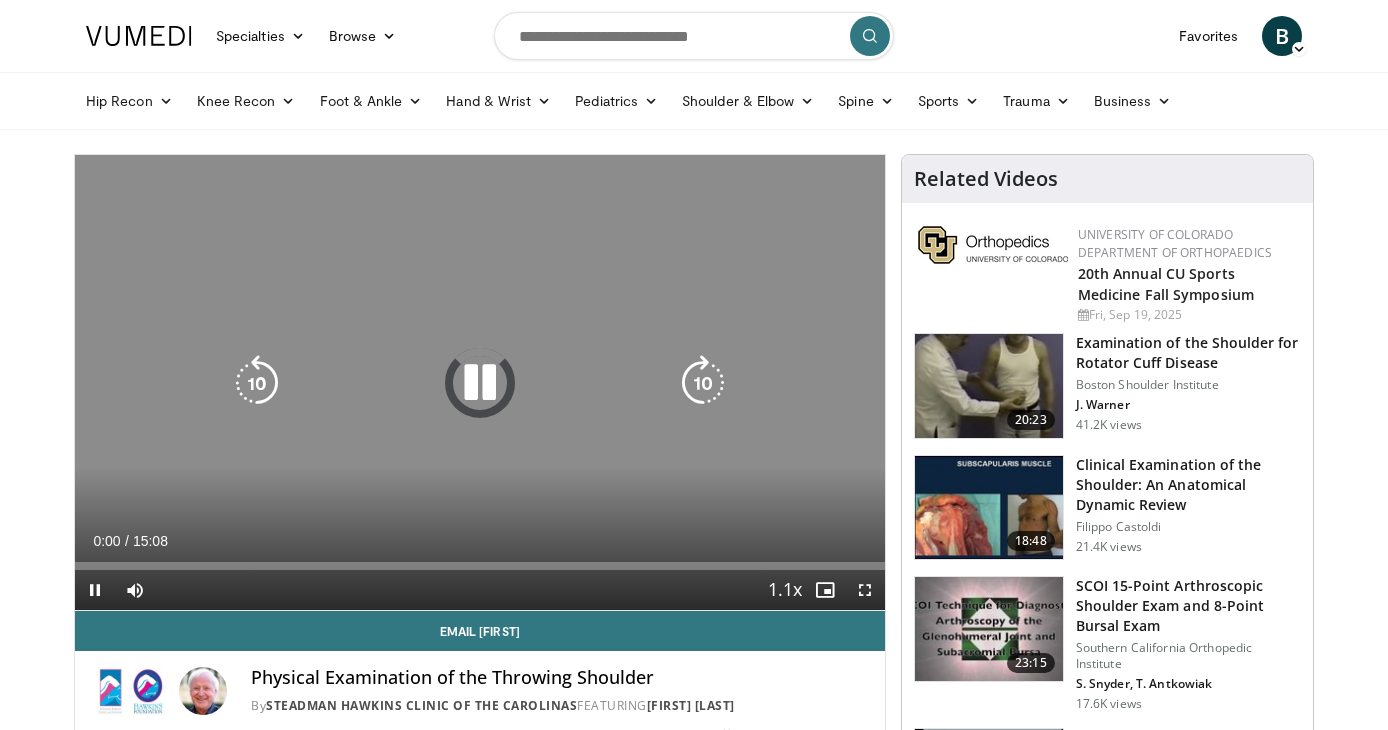 scroll, scrollTop: 50, scrollLeft: 0, axis: vertical 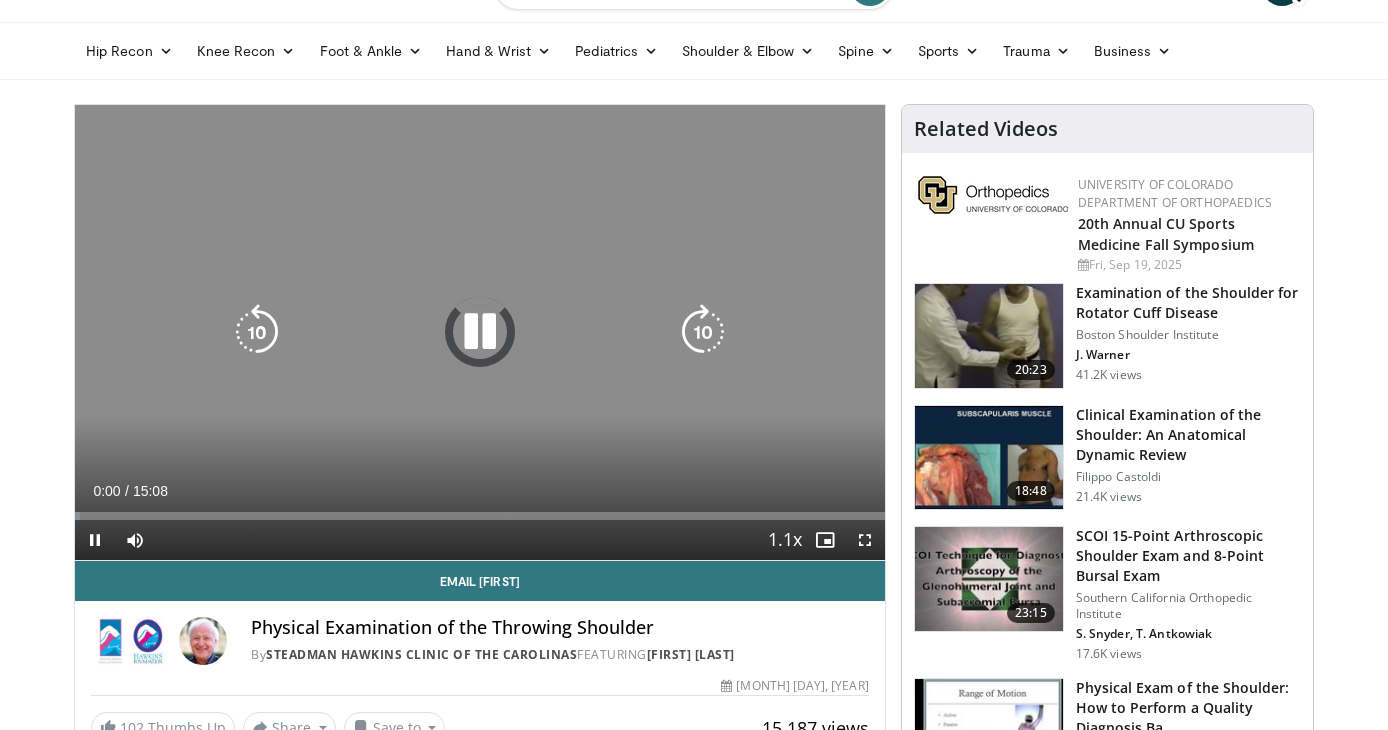 click at bounding box center [480, 332] 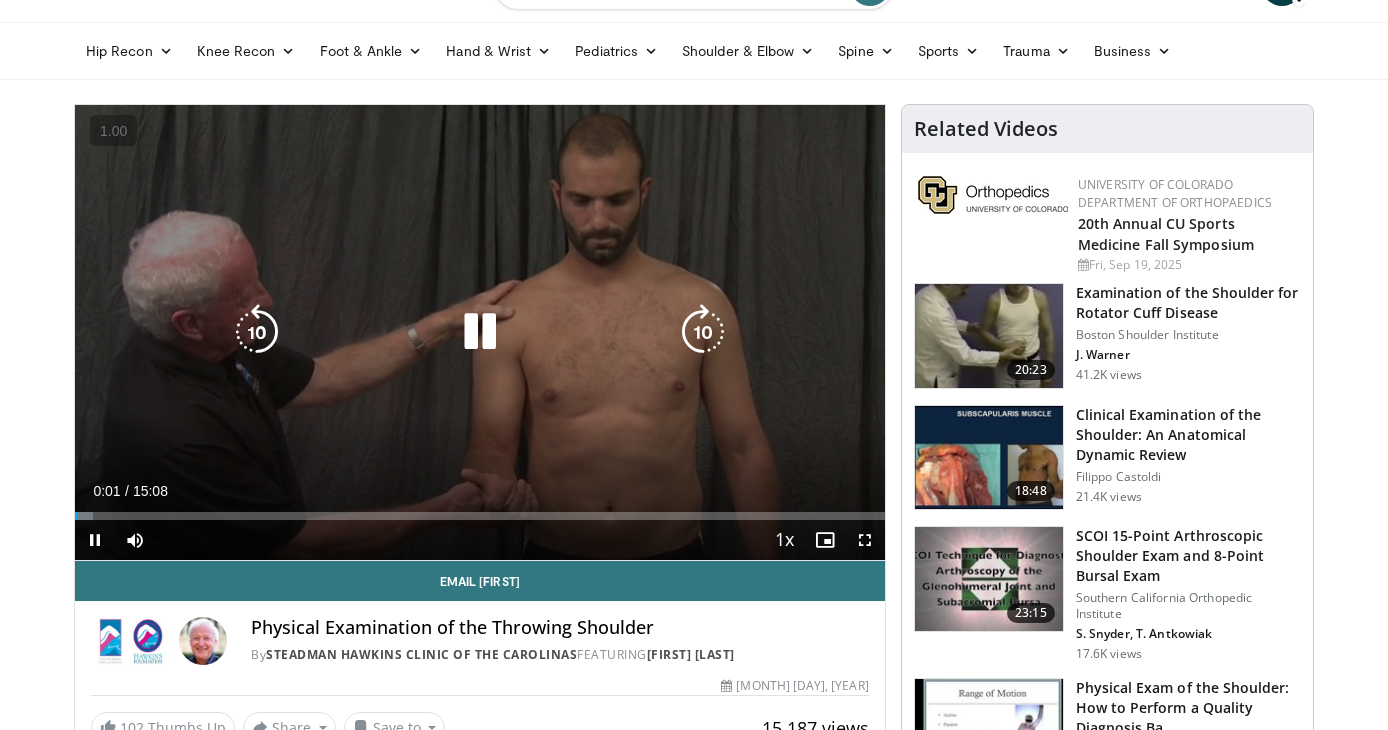 click at bounding box center [480, 332] 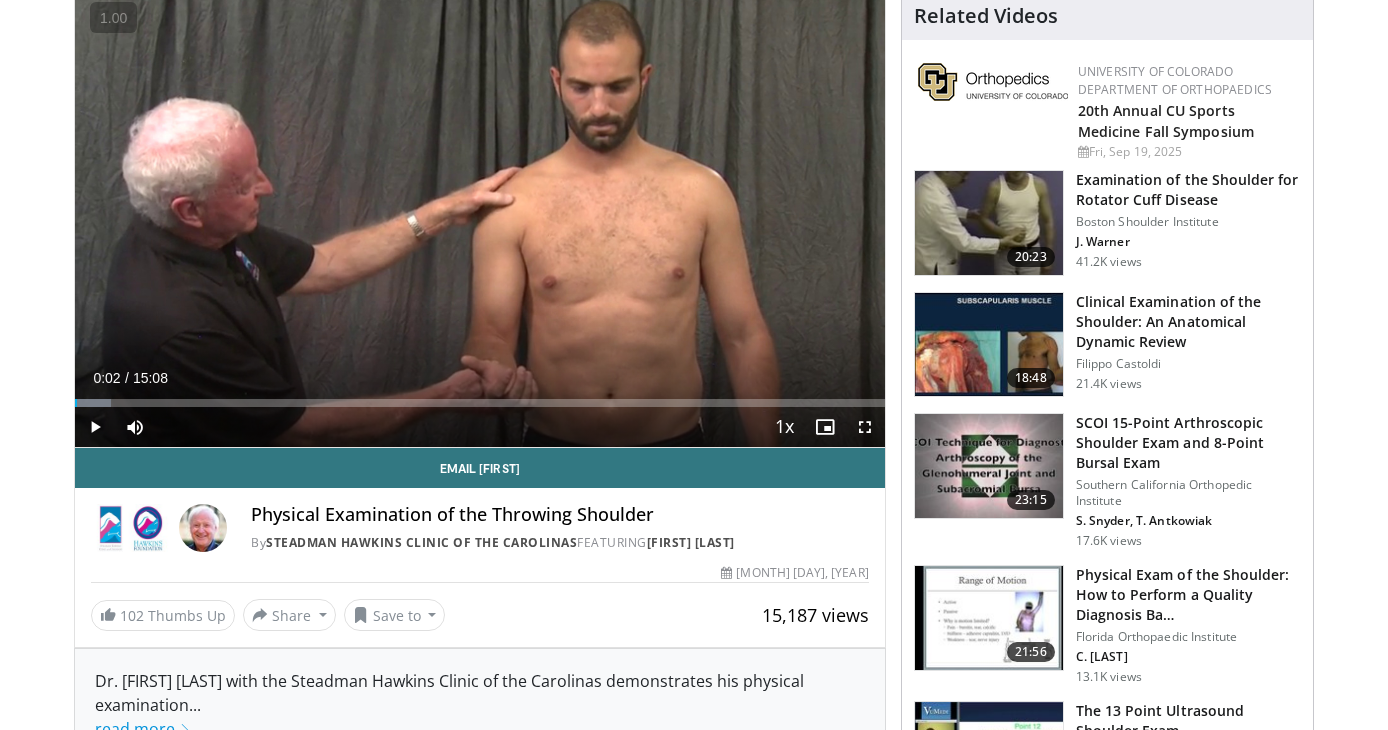 scroll, scrollTop: 150, scrollLeft: 0, axis: vertical 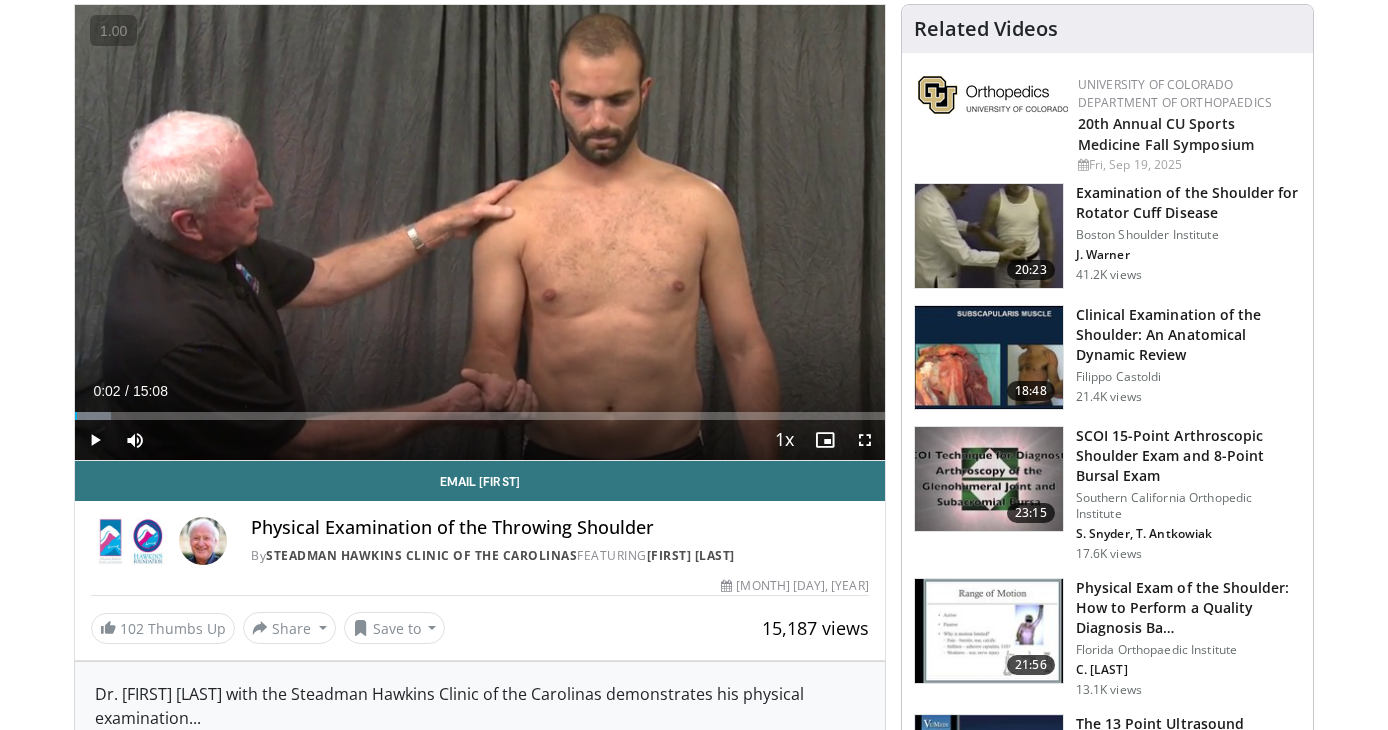 click at bounding box center [989, 236] 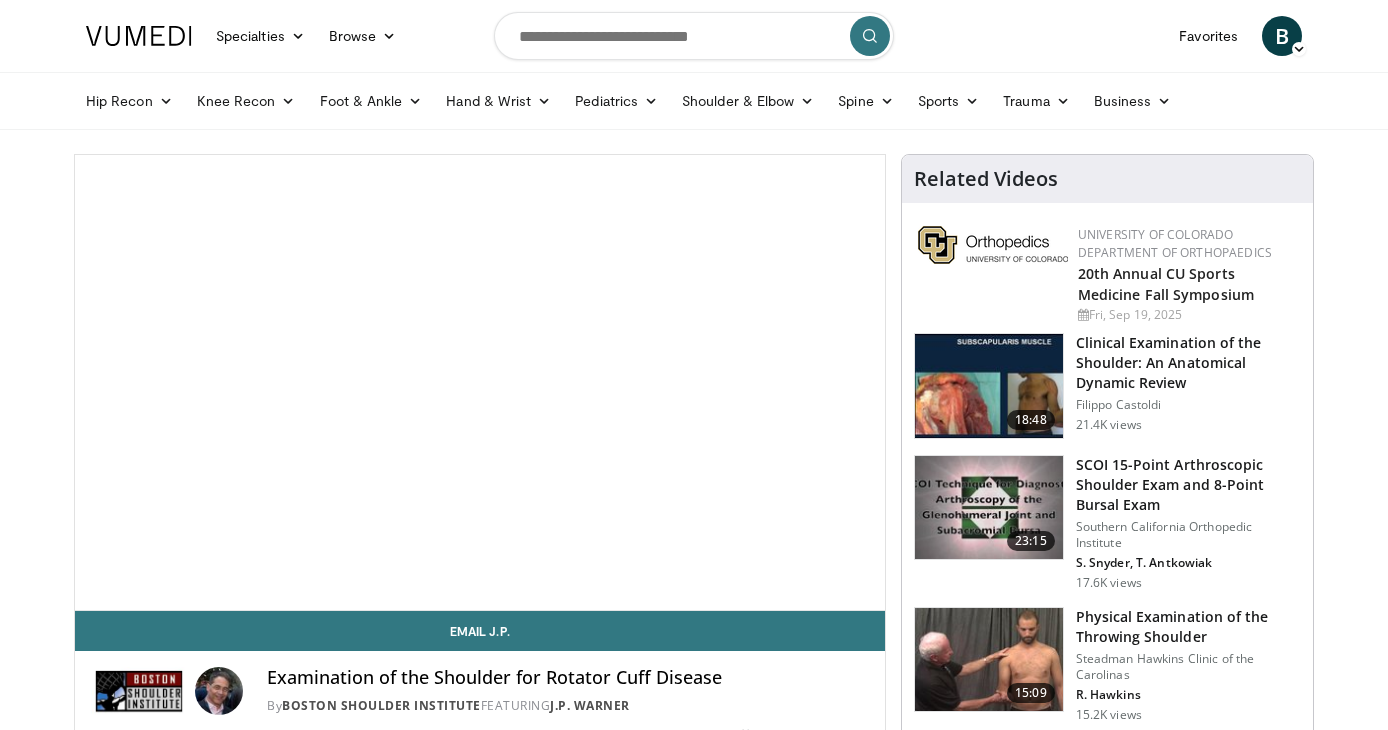 scroll, scrollTop: 0, scrollLeft: 0, axis: both 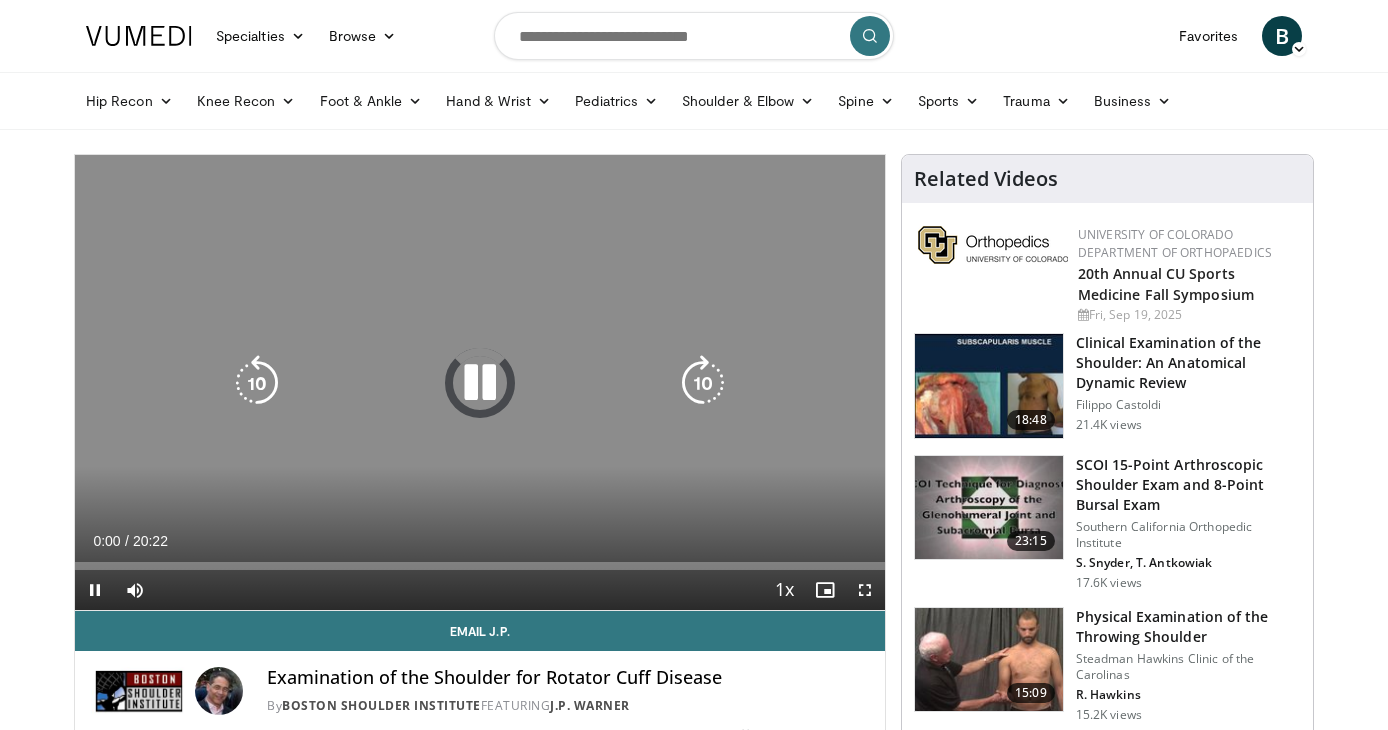 click at bounding box center [480, 383] 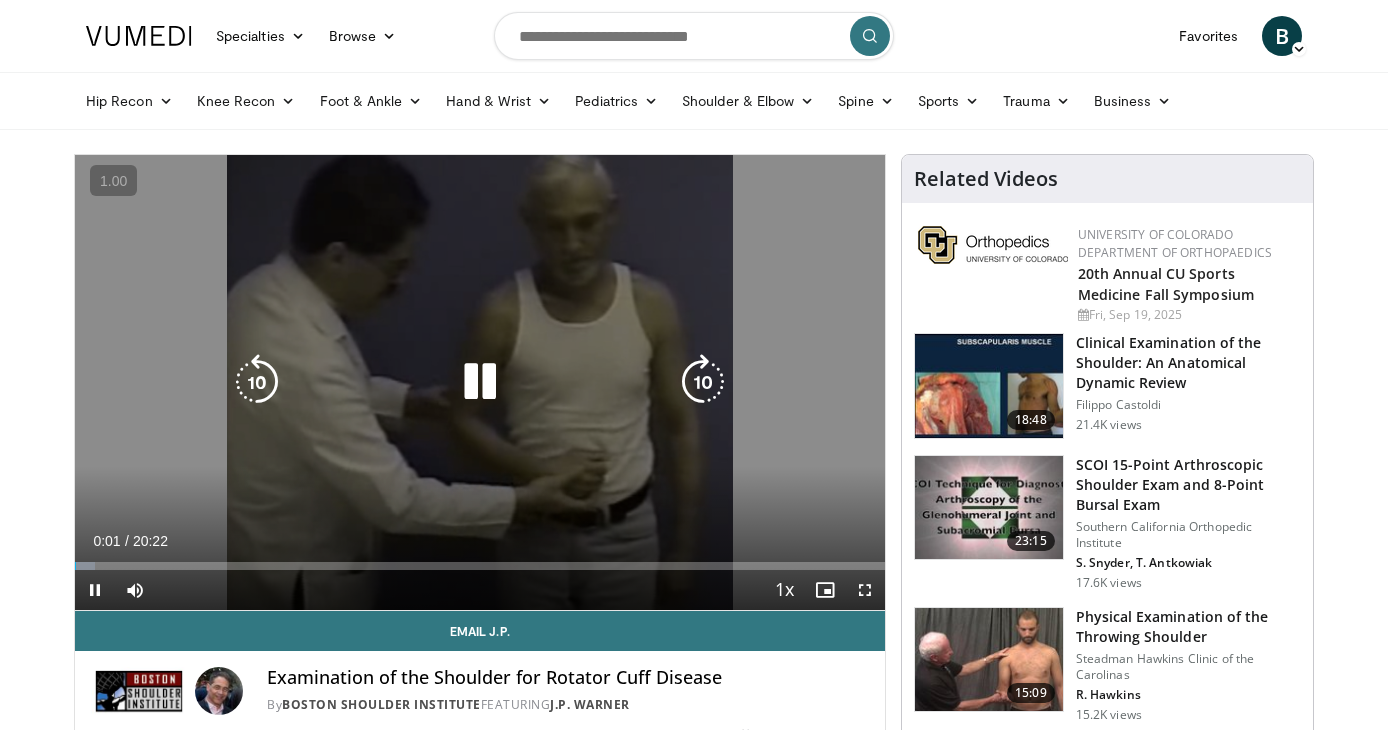 click at bounding box center [480, 382] 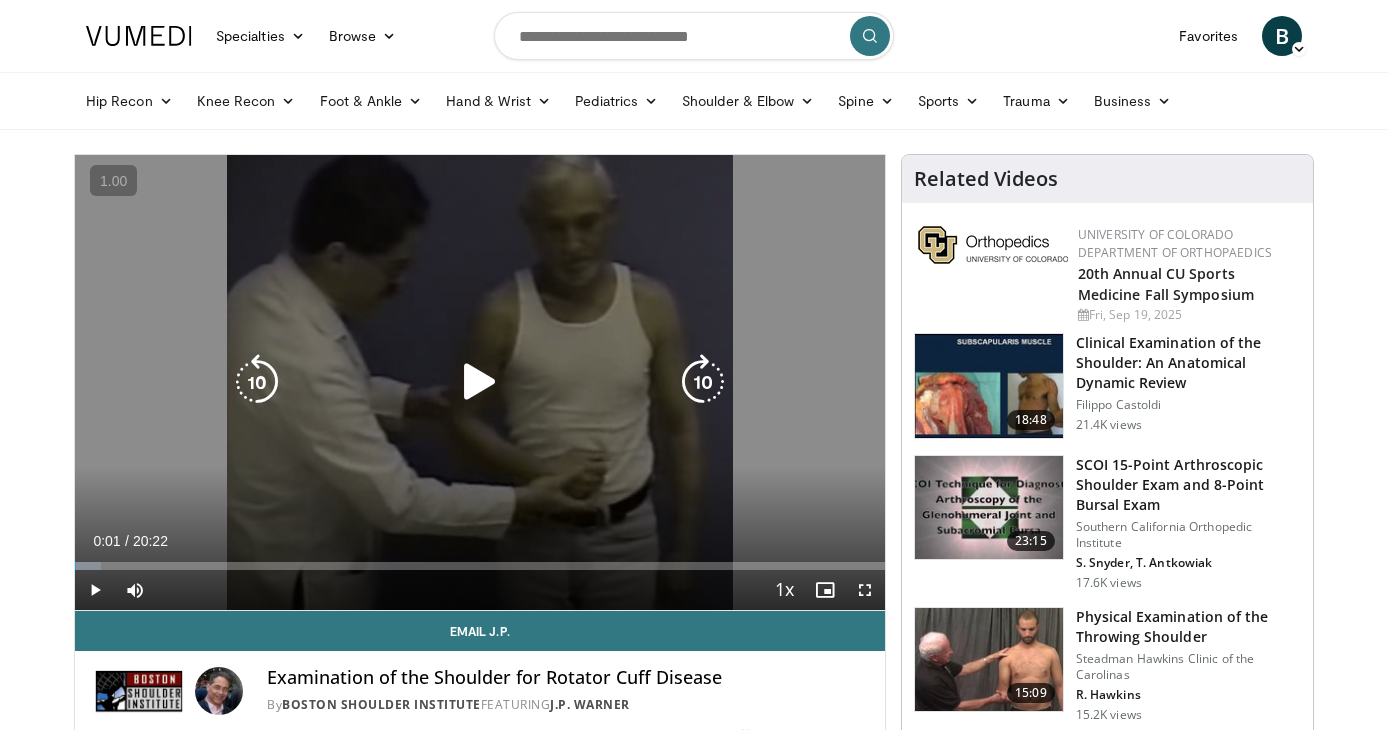 click on "10 seconds
Tap to unmute" at bounding box center [480, 382] 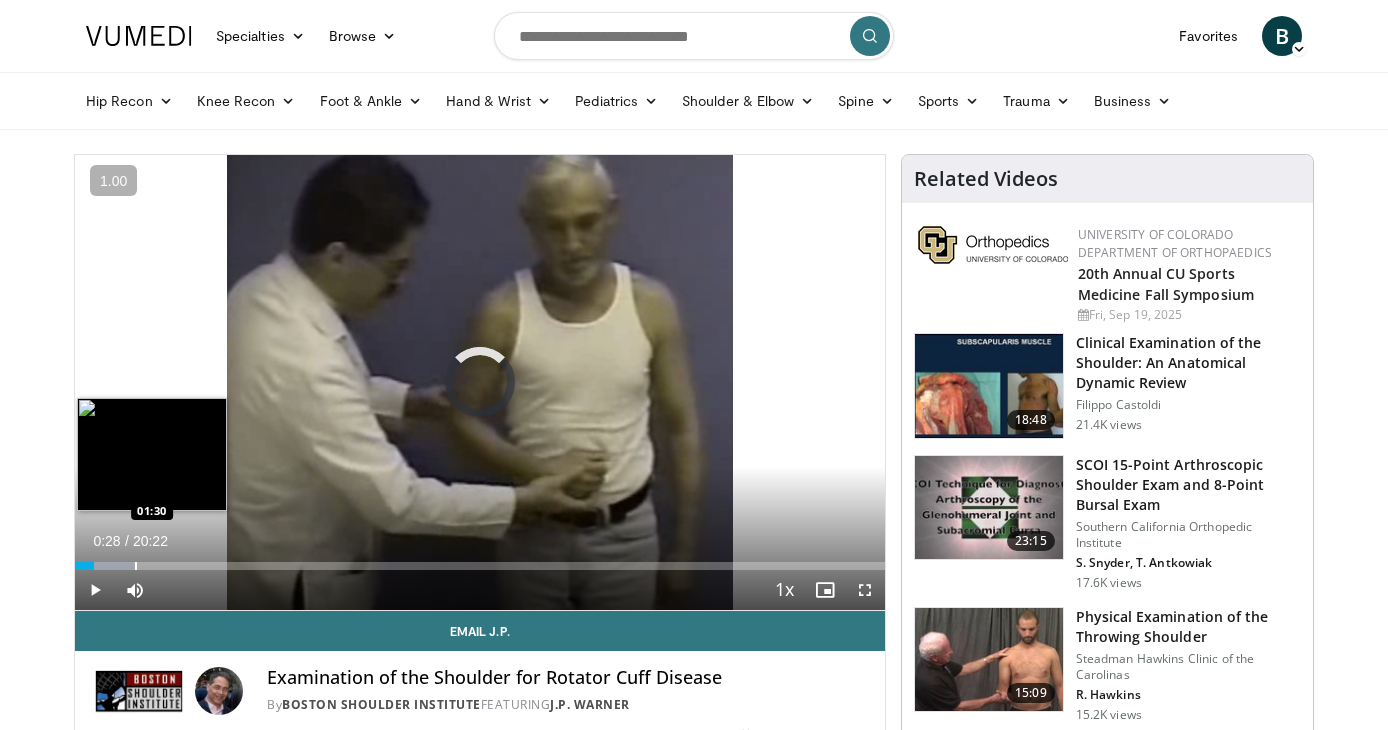 click on "Loaded :  7.30% 01:30 01:30" at bounding box center (480, 560) 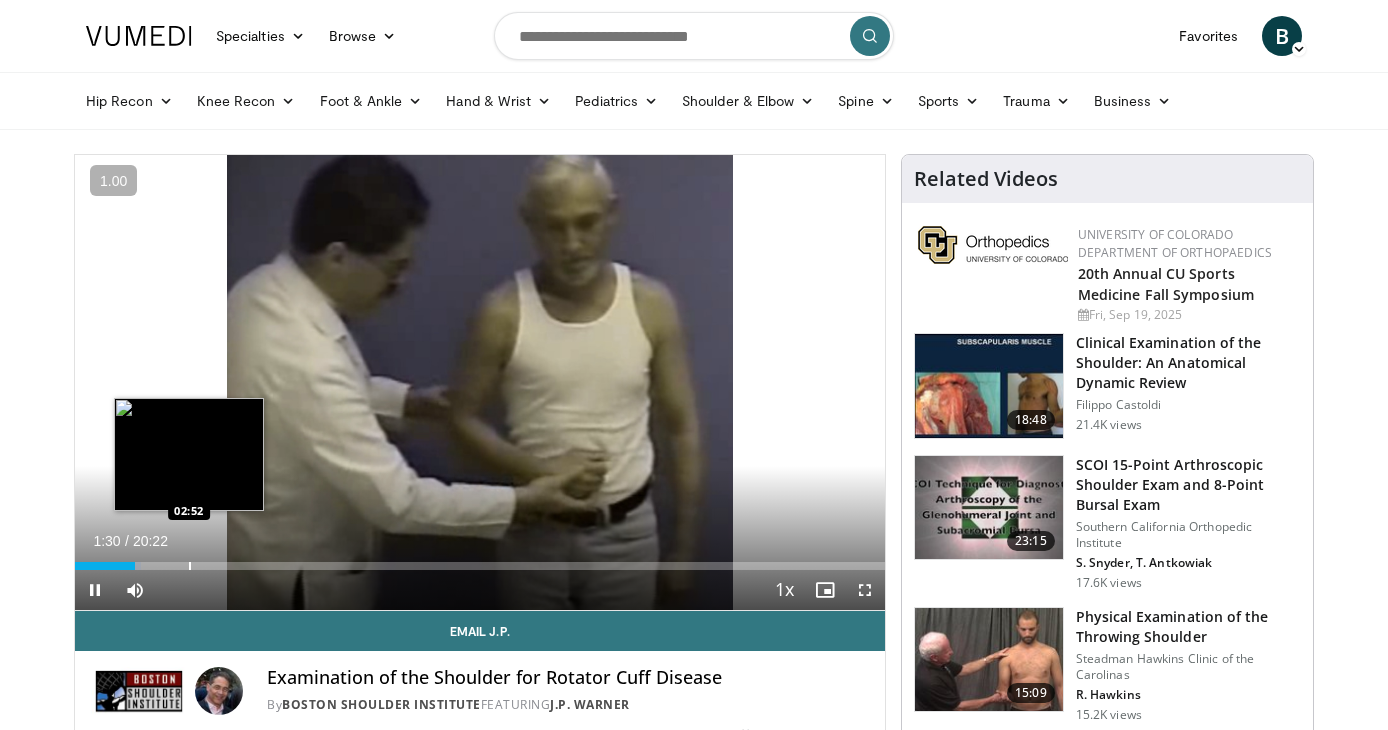 click on "Loaded :  8.19% 01:30 02:52" at bounding box center [480, 560] 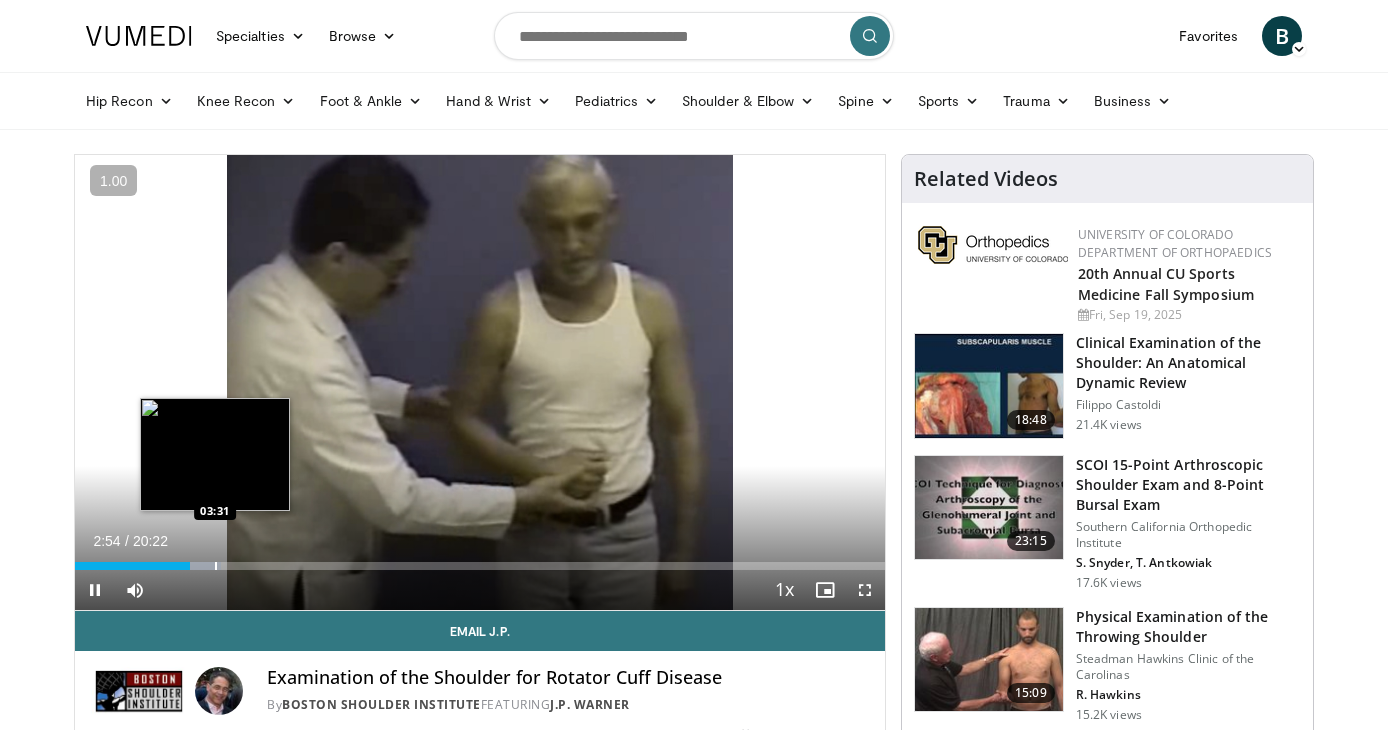 click on "Loaded :  18.01% 02:54 03:31" at bounding box center [480, 560] 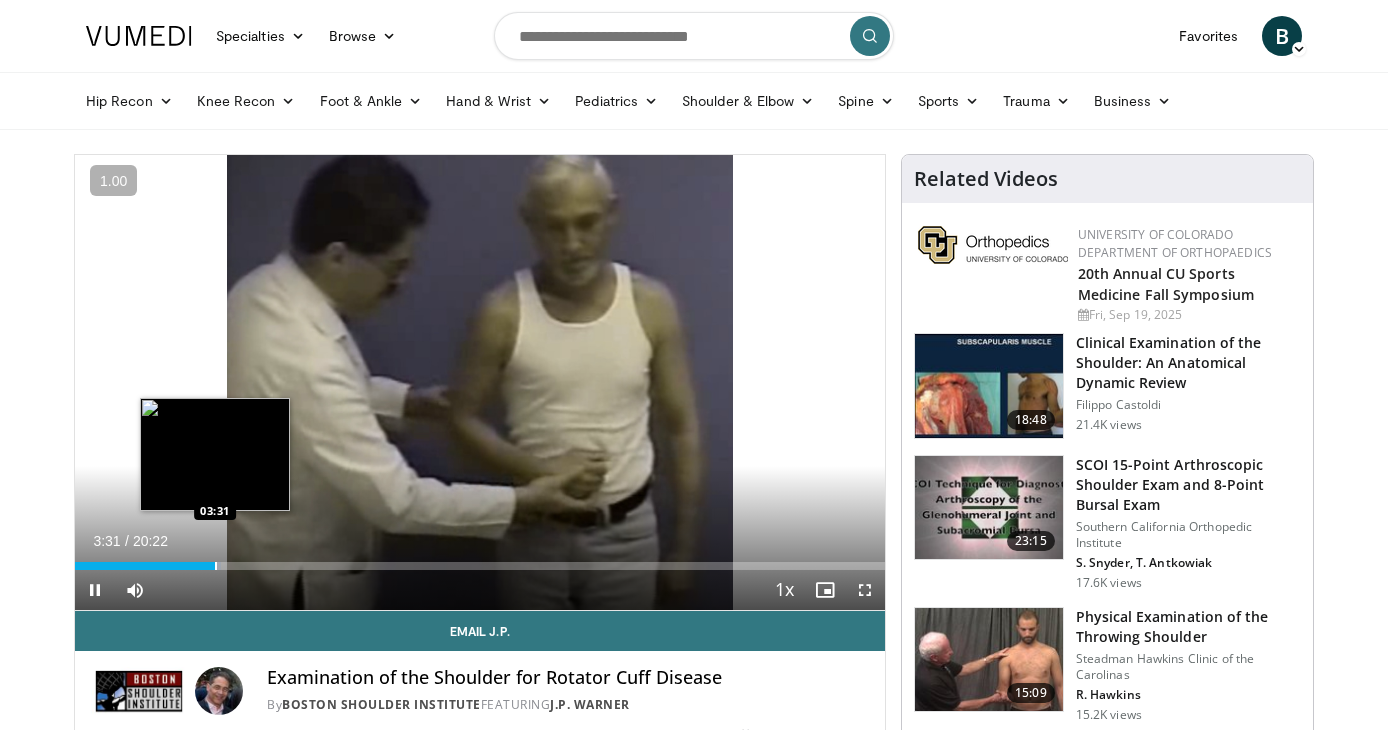click on "Loaded :  18.03% 03:31 03:31" at bounding box center (480, 560) 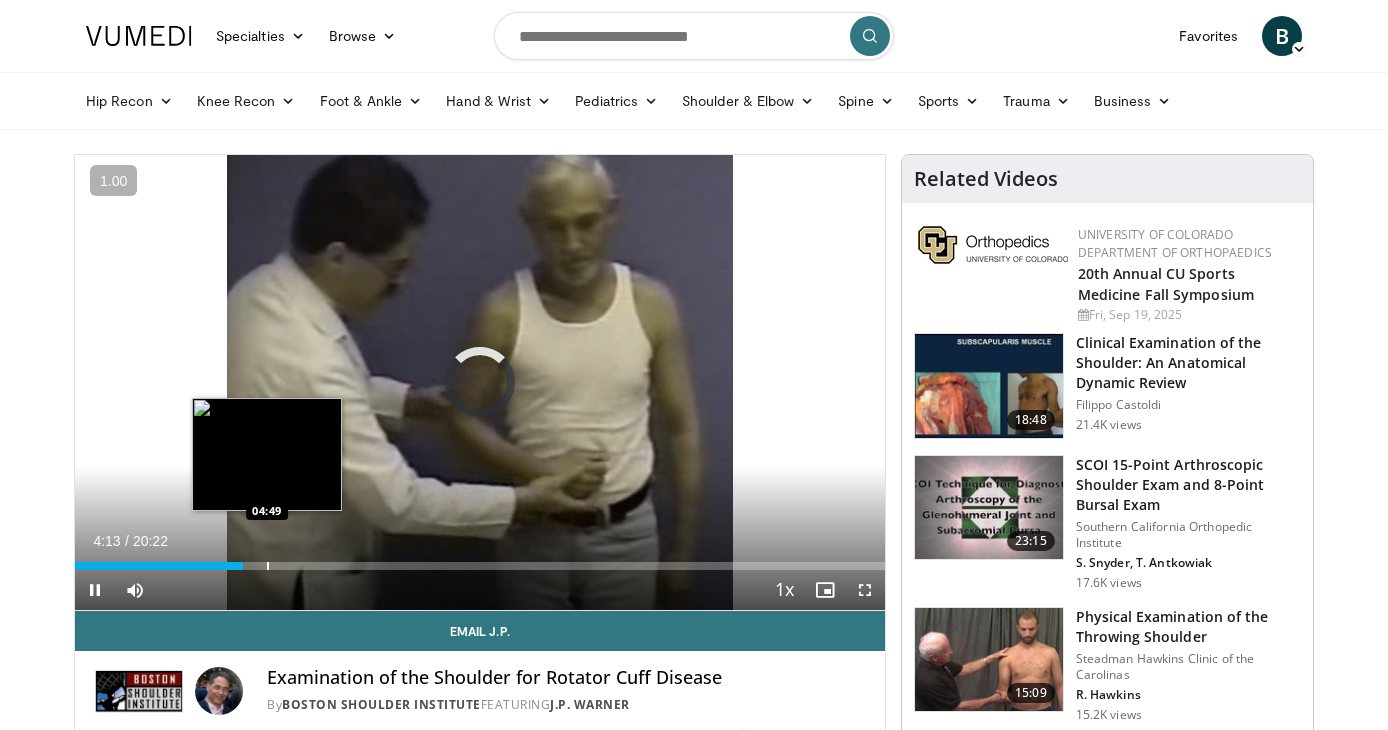 click at bounding box center [268, 566] 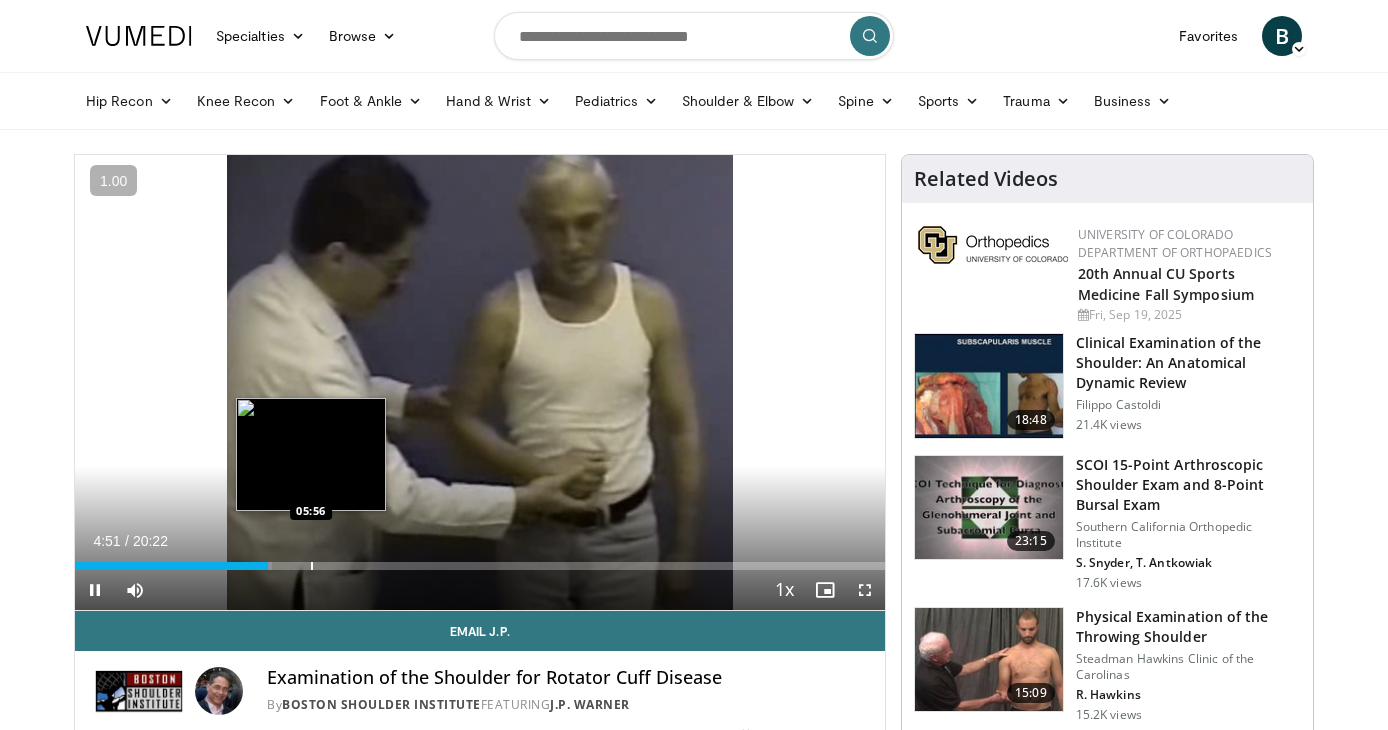 click on "Loaded :  24.33% 04:52 05:56" at bounding box center (480, 560) 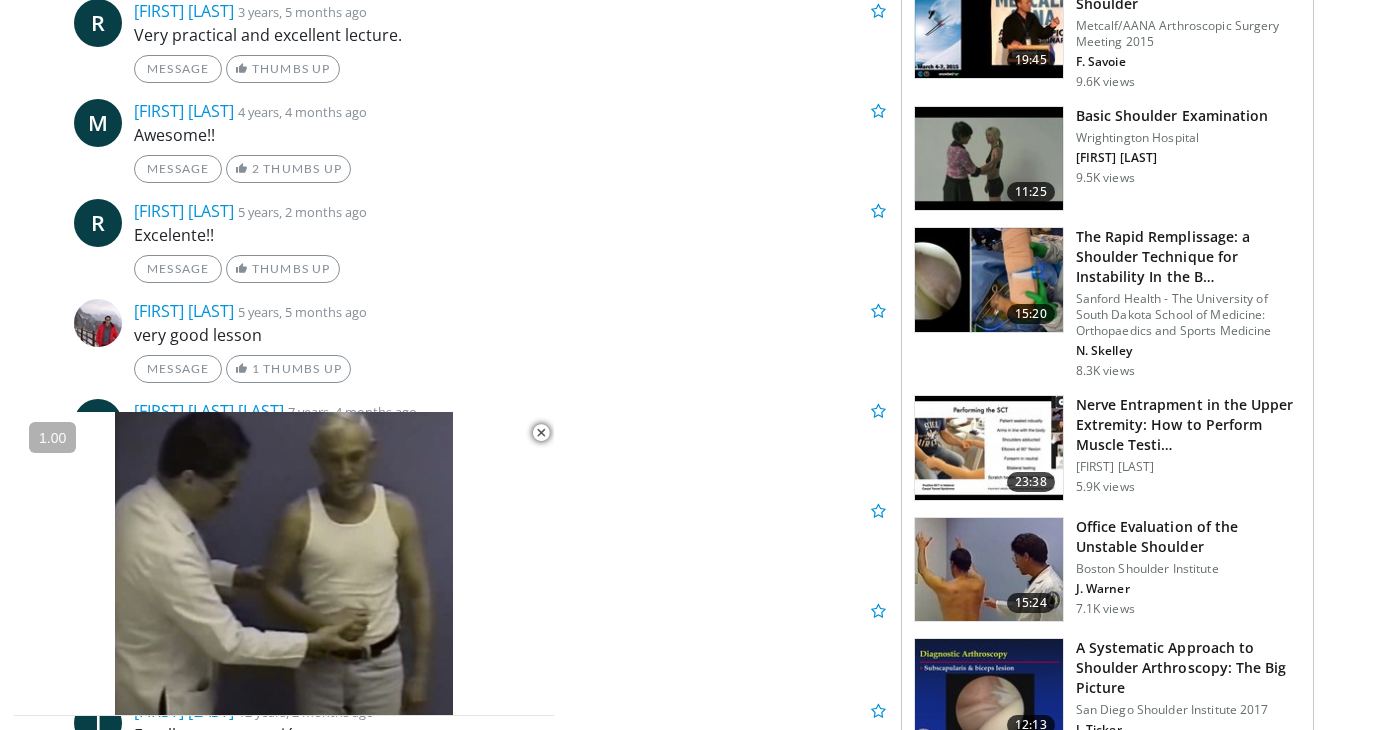 scroll, scrollTop: 0, scrollLeft: 0, axis: both 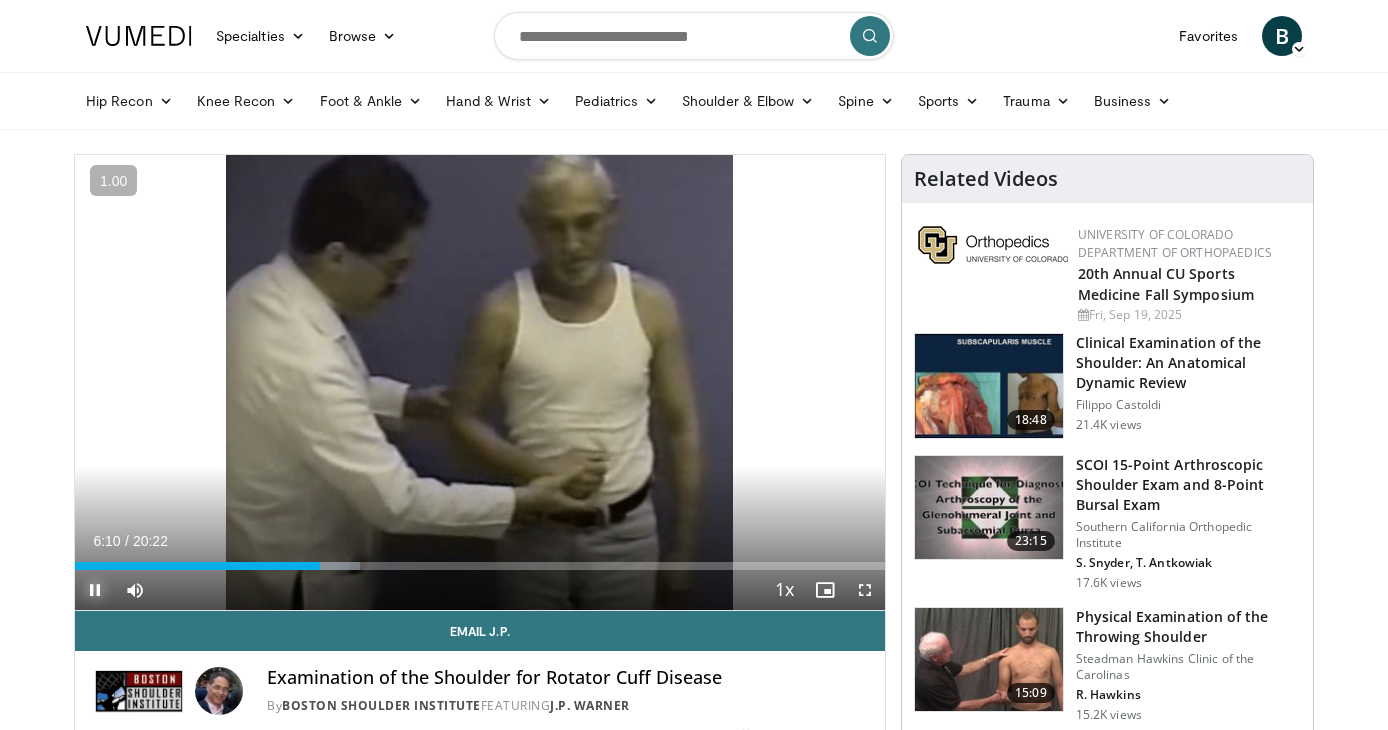 click at bounding box center (95, 590) 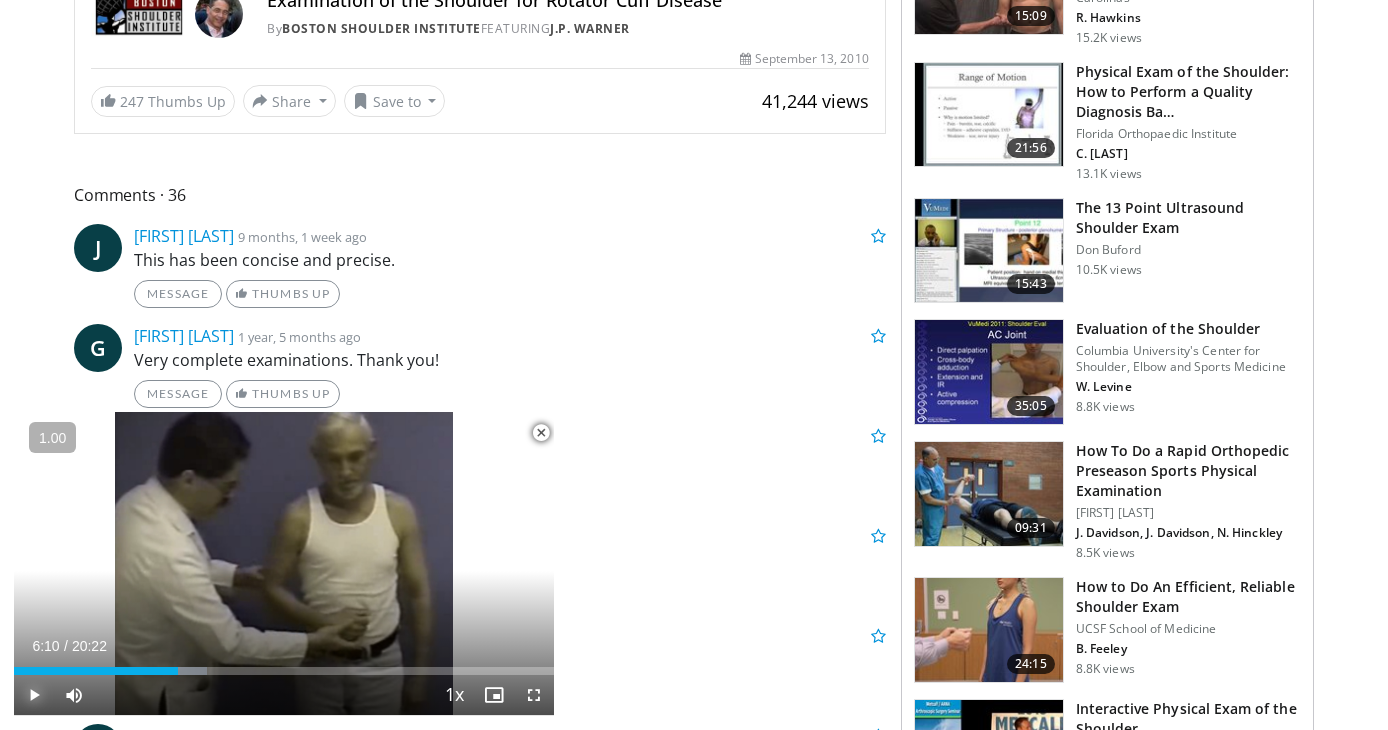 scroll, scrollTop: 794, scrollLeft: 0, axis: vertical 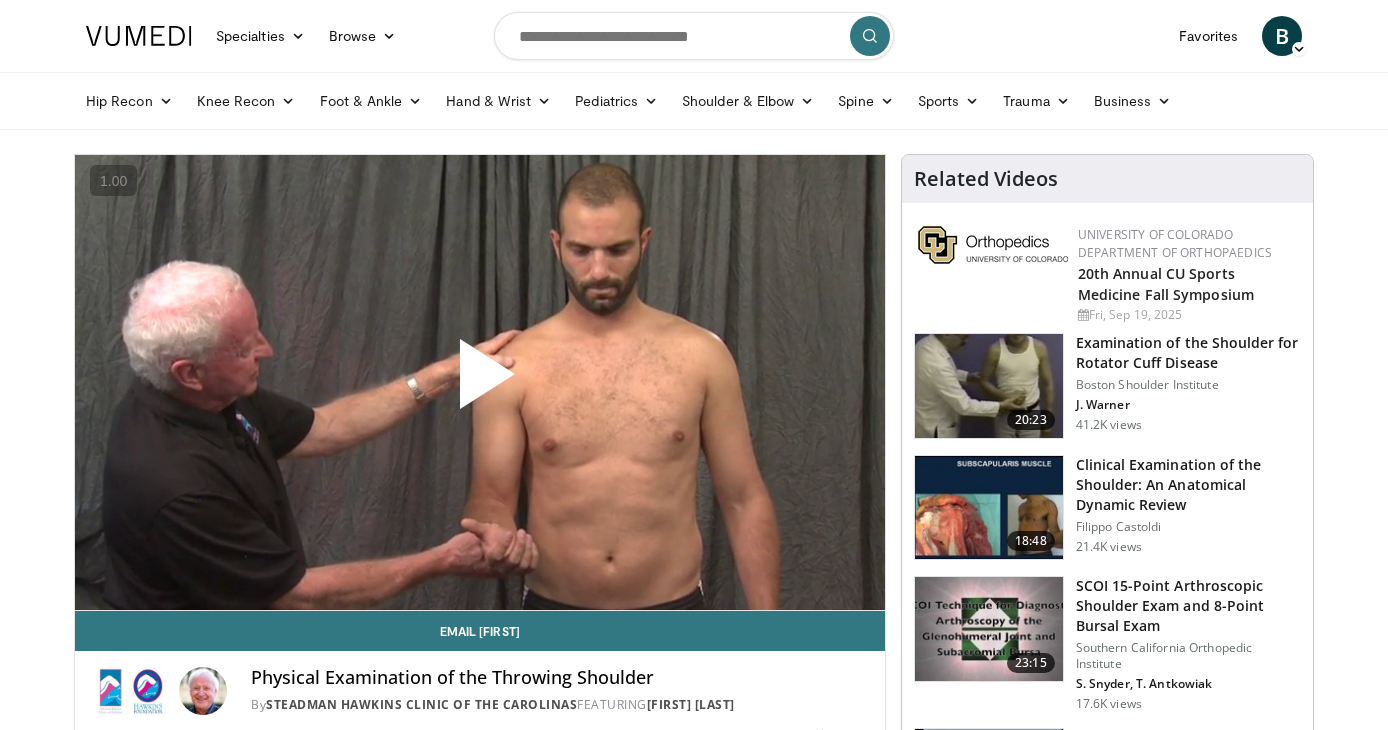 click at bounding box center [480, 382] 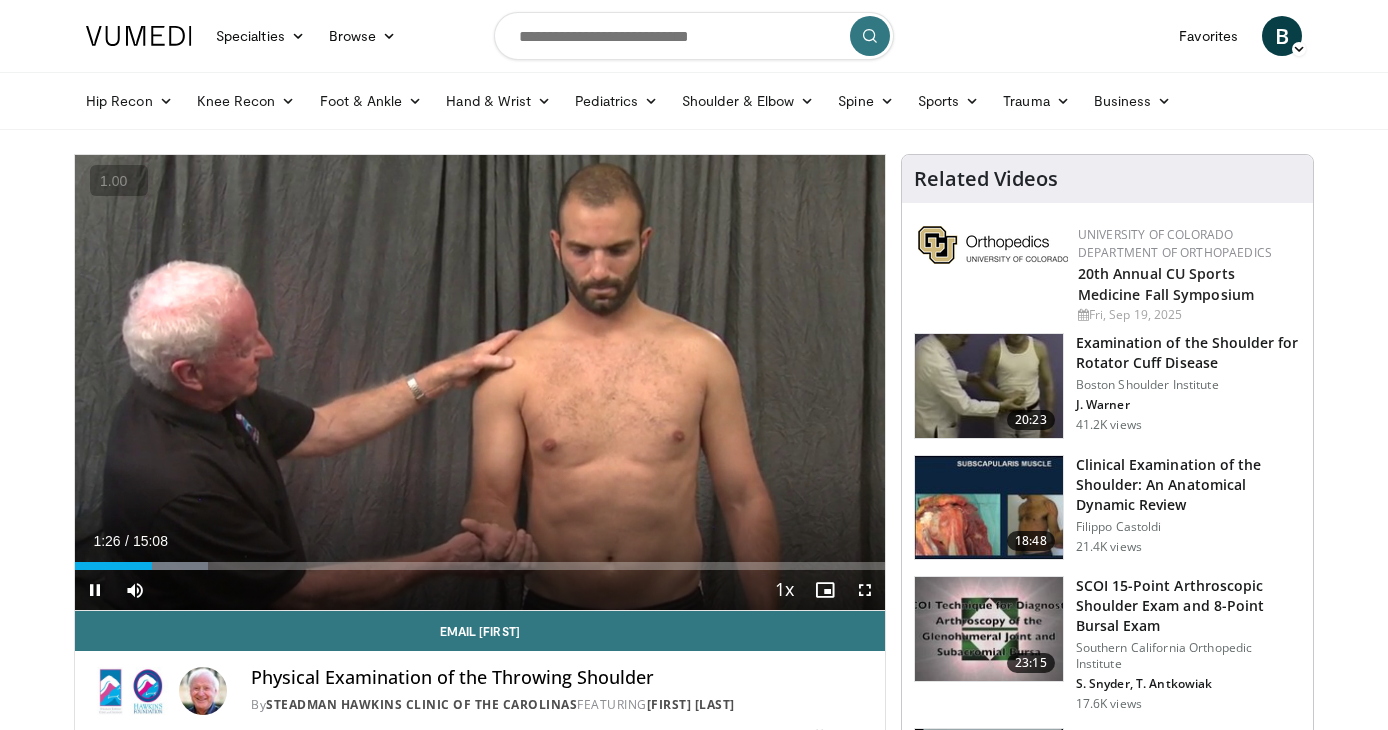 click on "+" at bounding box center (0, 0) 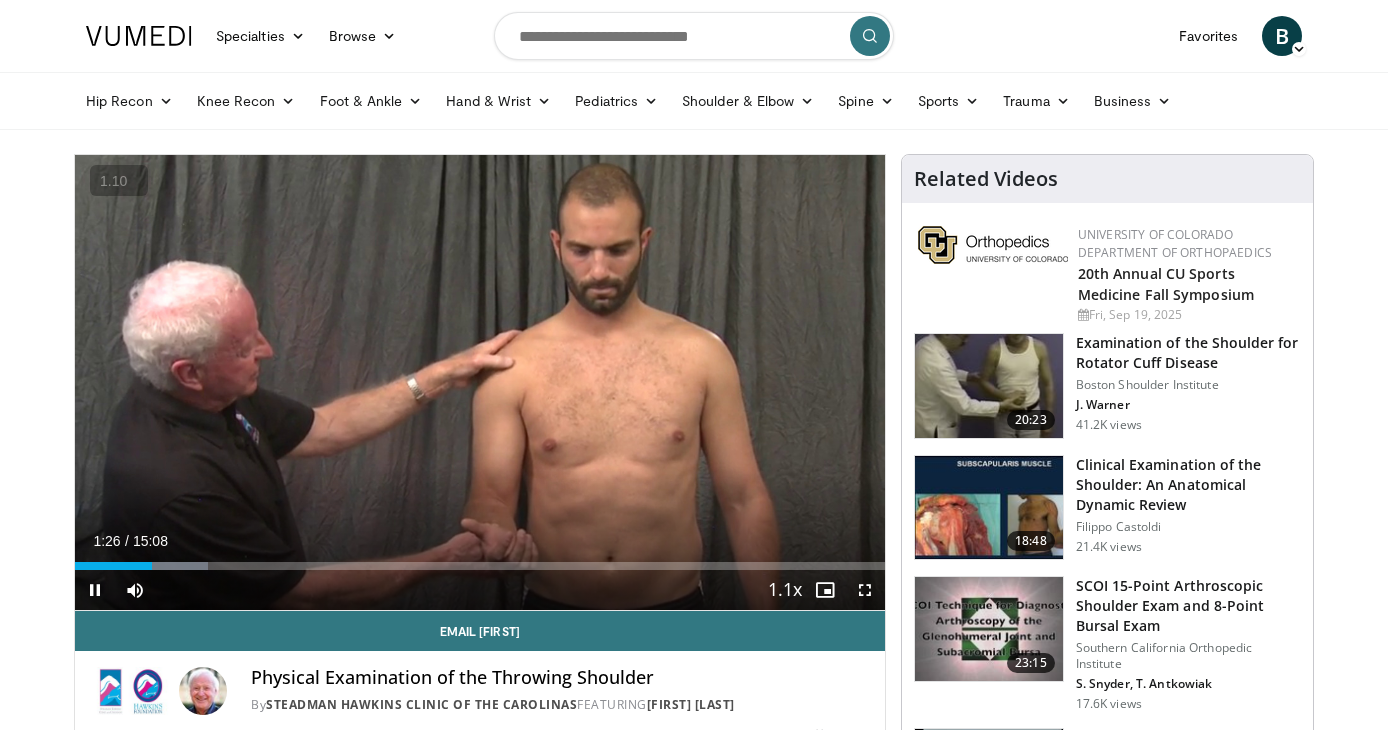 click on "+" at bounding box center [0, 0] 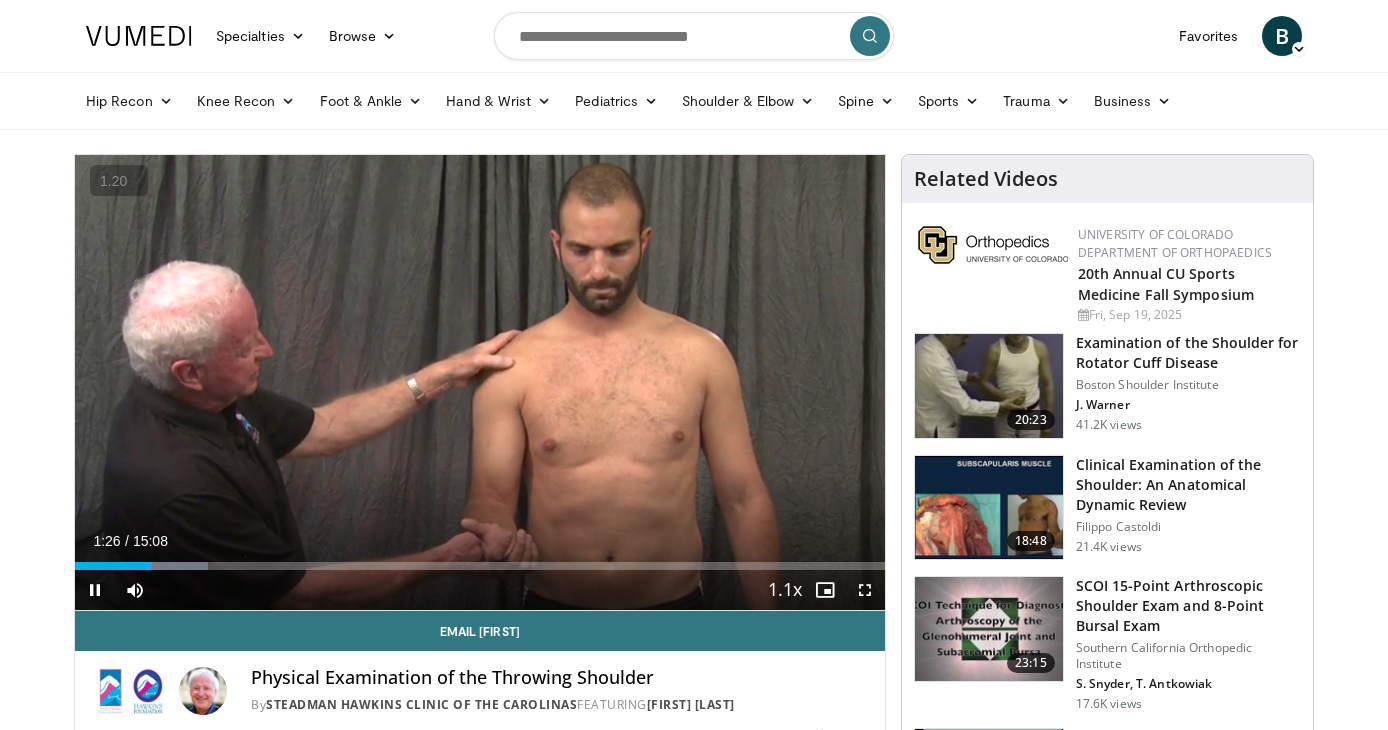 click on "+" at bounding box center [0, 0] 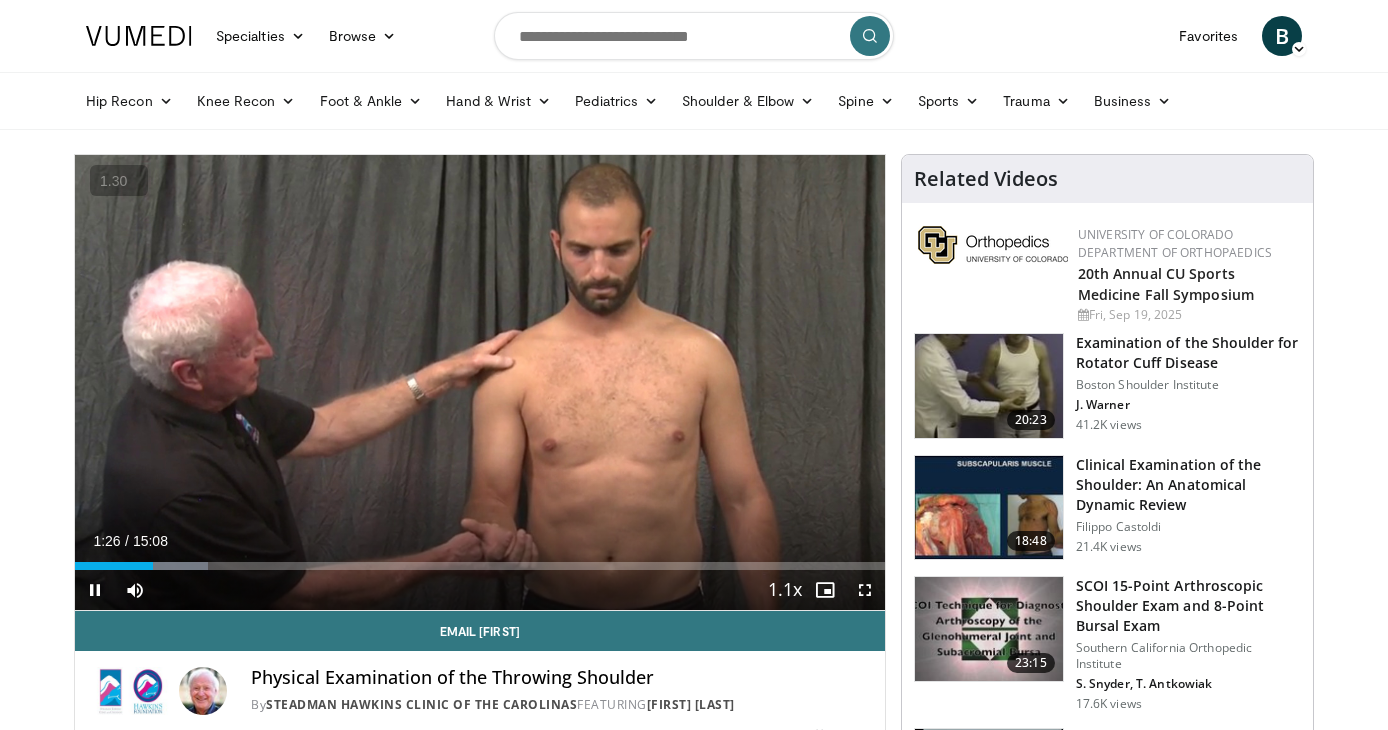 click on "+" at bounding box center [0, 0] 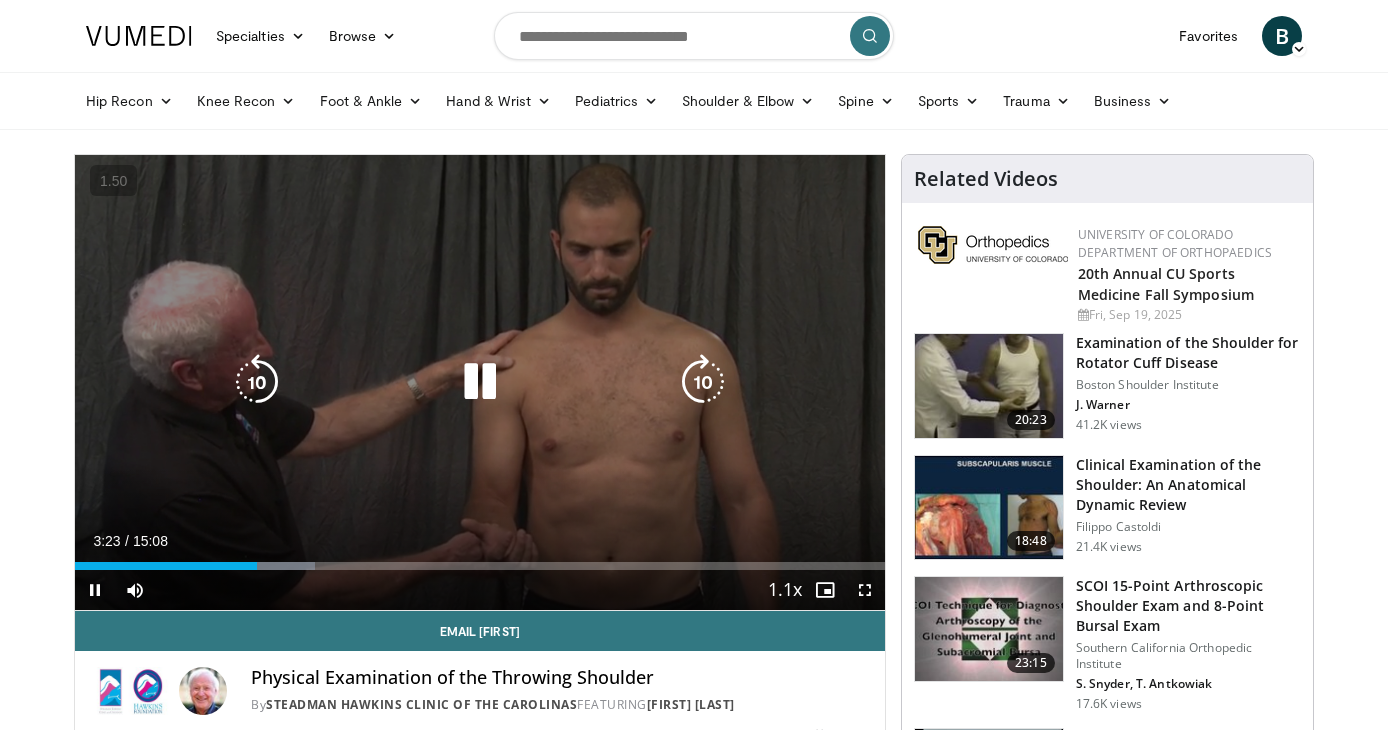click on "10 seconds
Tap to unmute" at bounding box center (480, 382) 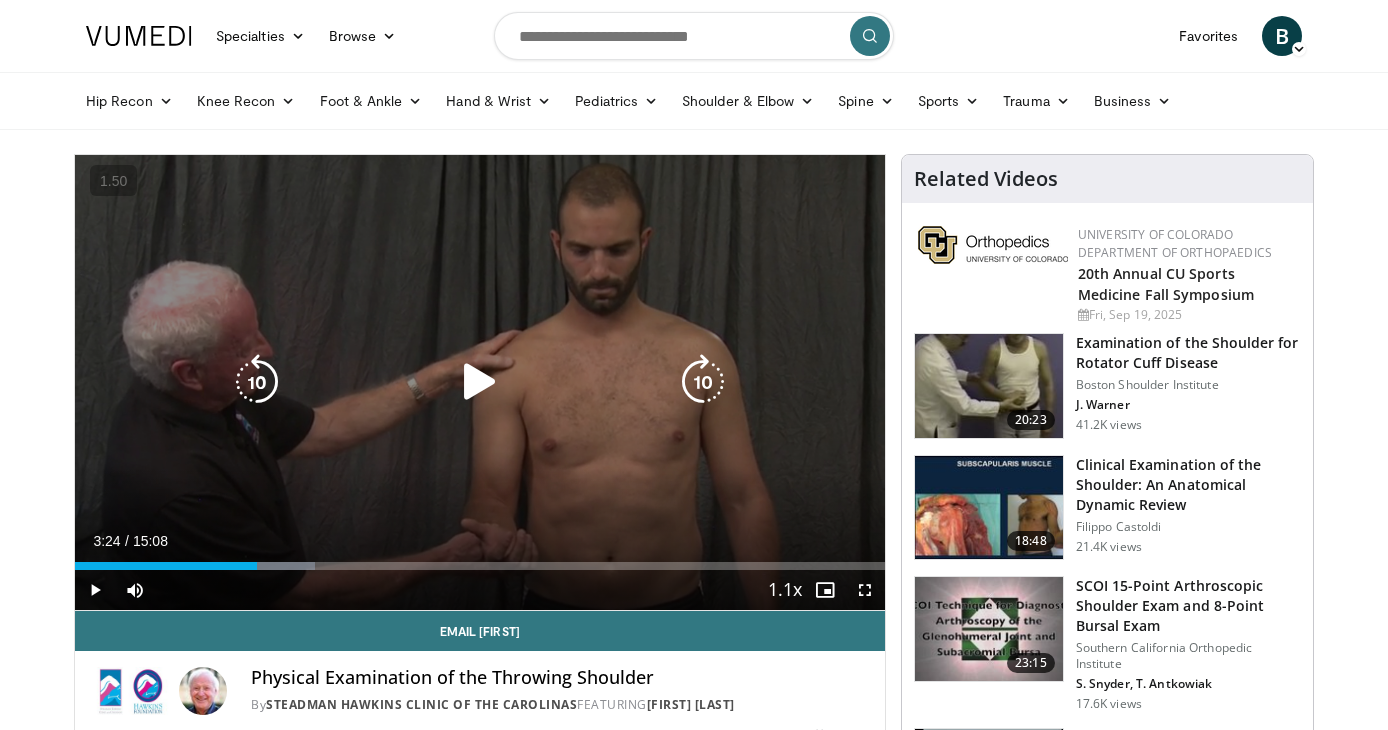 click at bounding box center [480, 382] 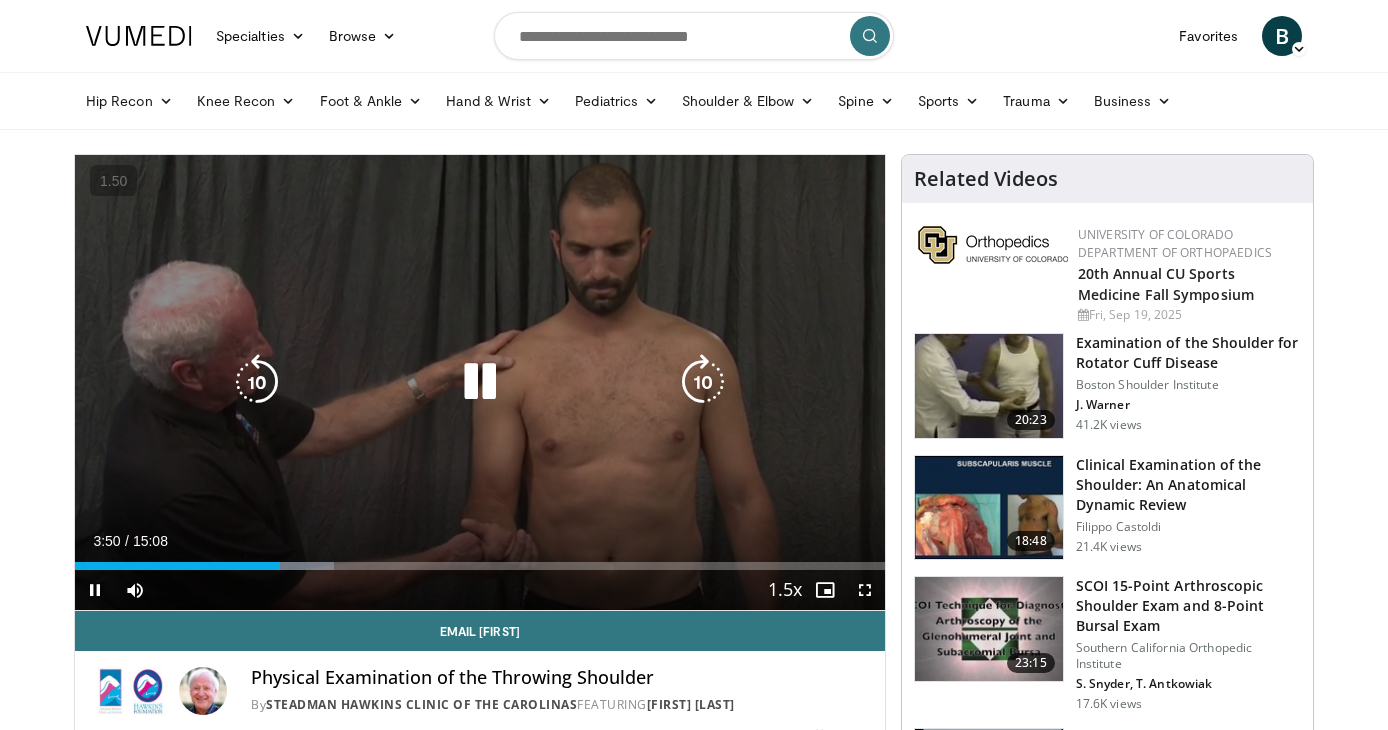 click at bounding box center [480, 382] 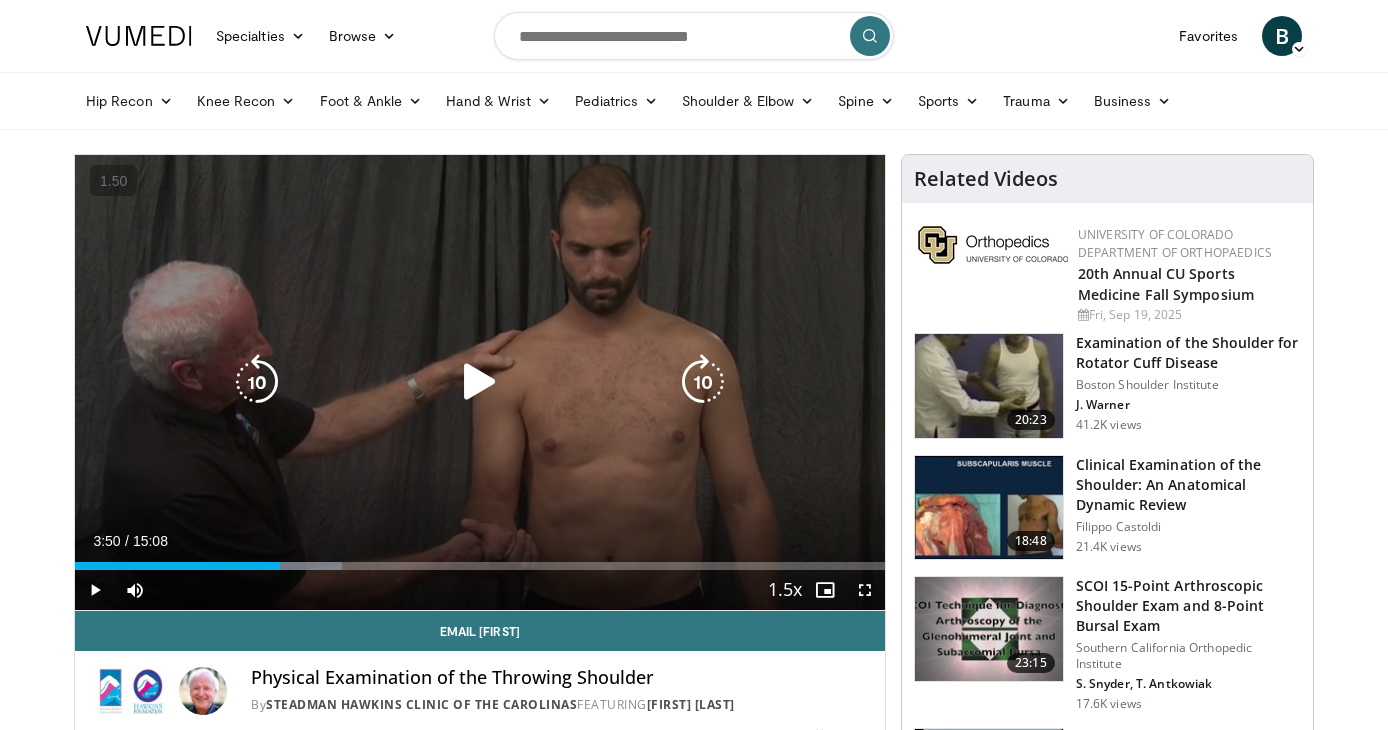 click at bounding box center (480, 382) 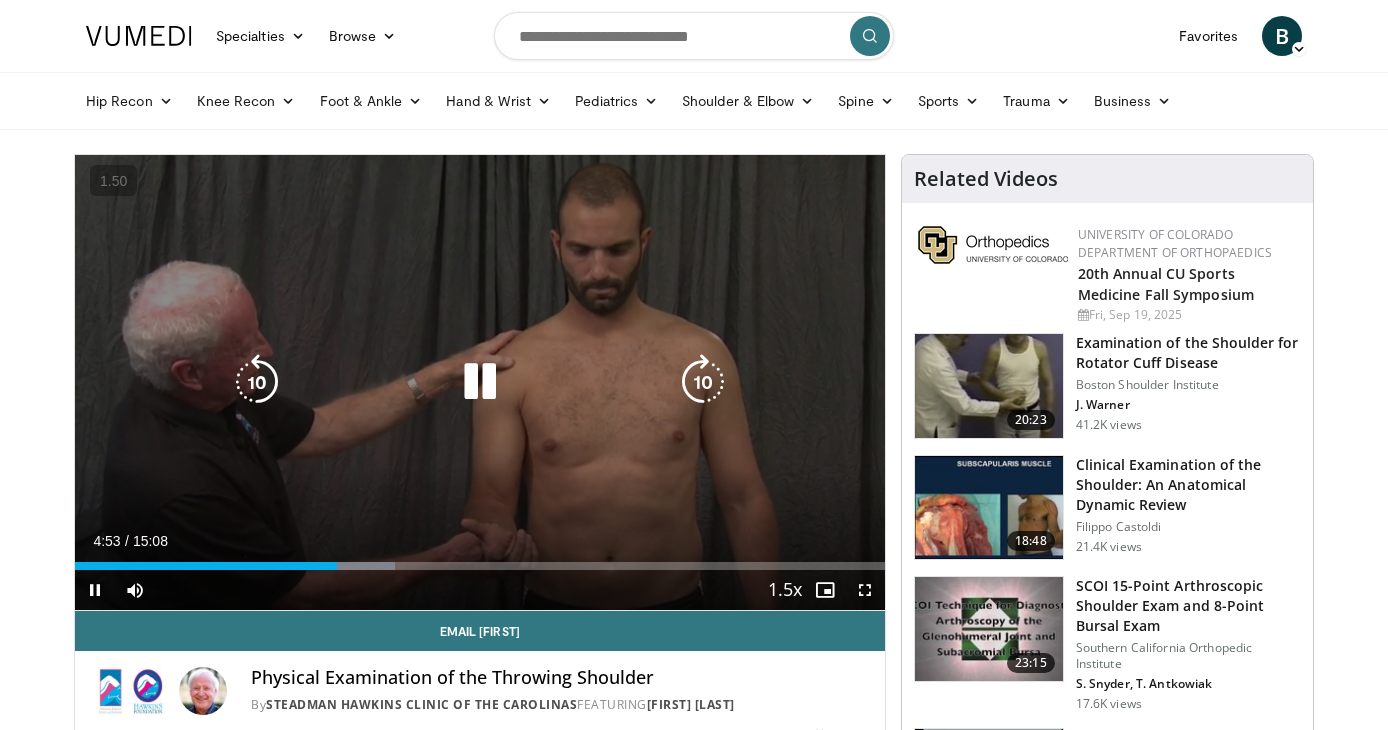 click at bounding box center (480, 382) 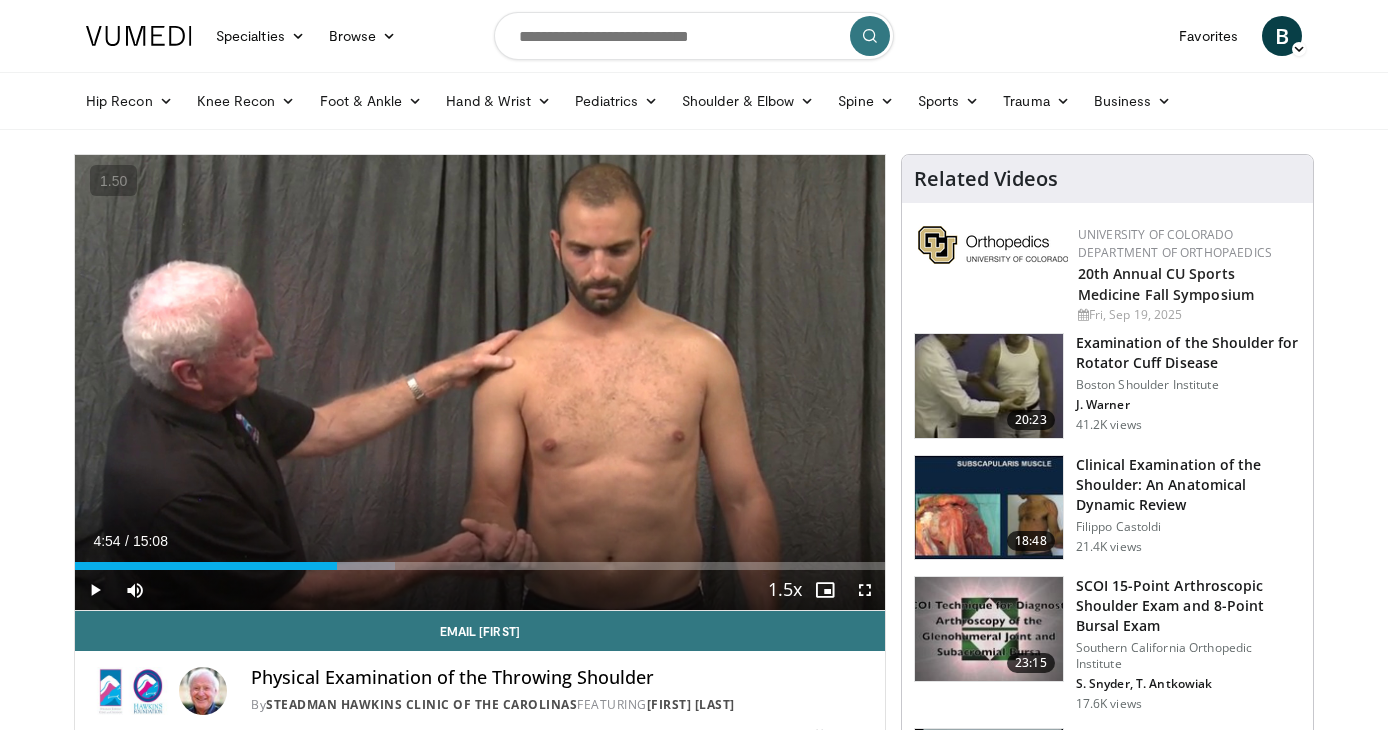 click on "10 seconds
Tap to unmute" at bounding box center [480, 382] 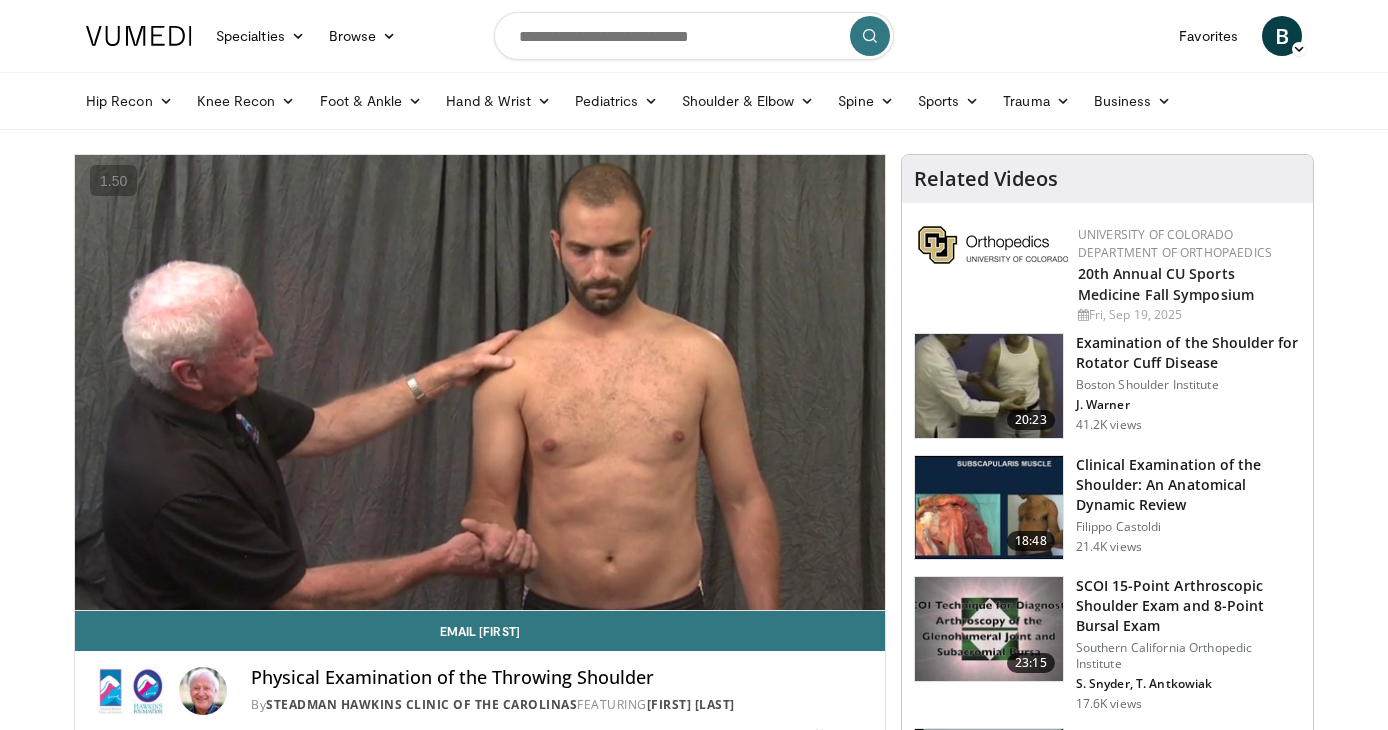 click on "10 seconds
Tap to unmute" at bounding box center (480, 382) 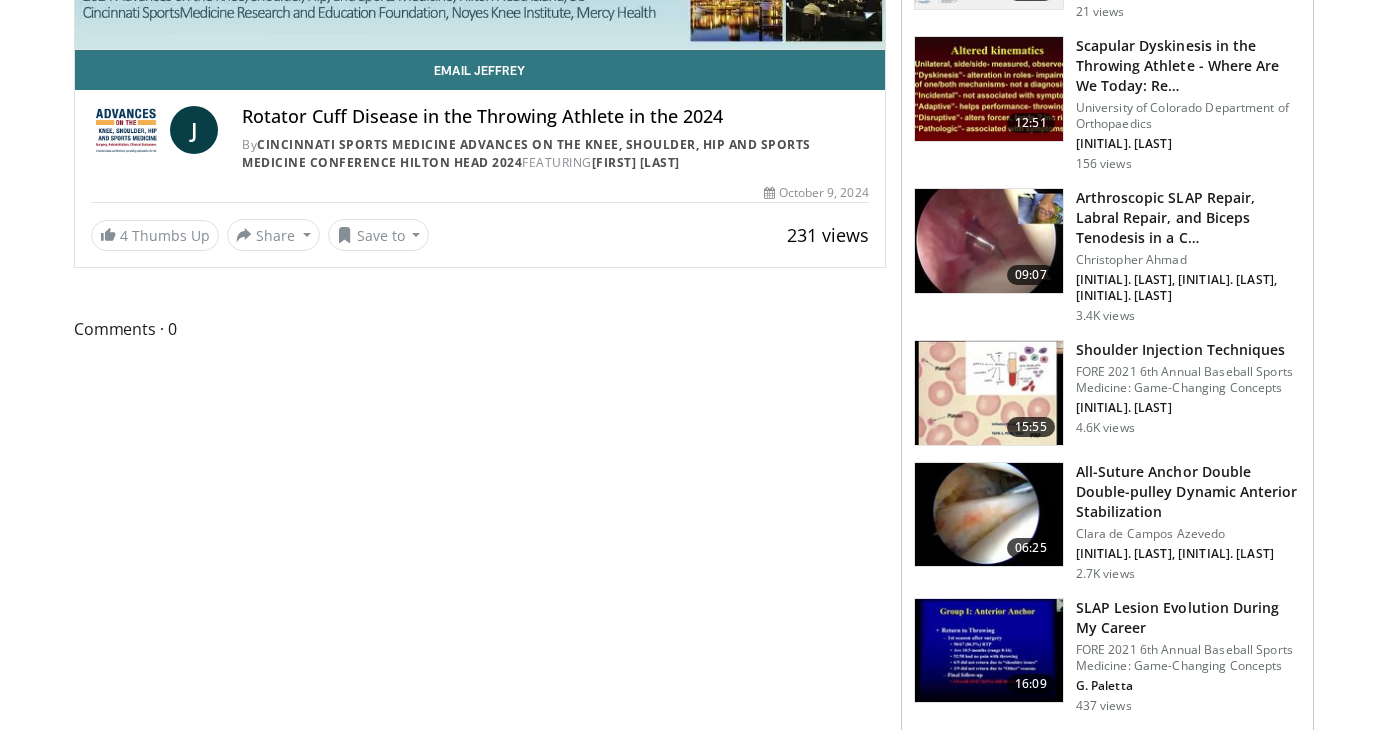 scroll, scrollTop: 440, scrollLeft: 0, axis: vertical 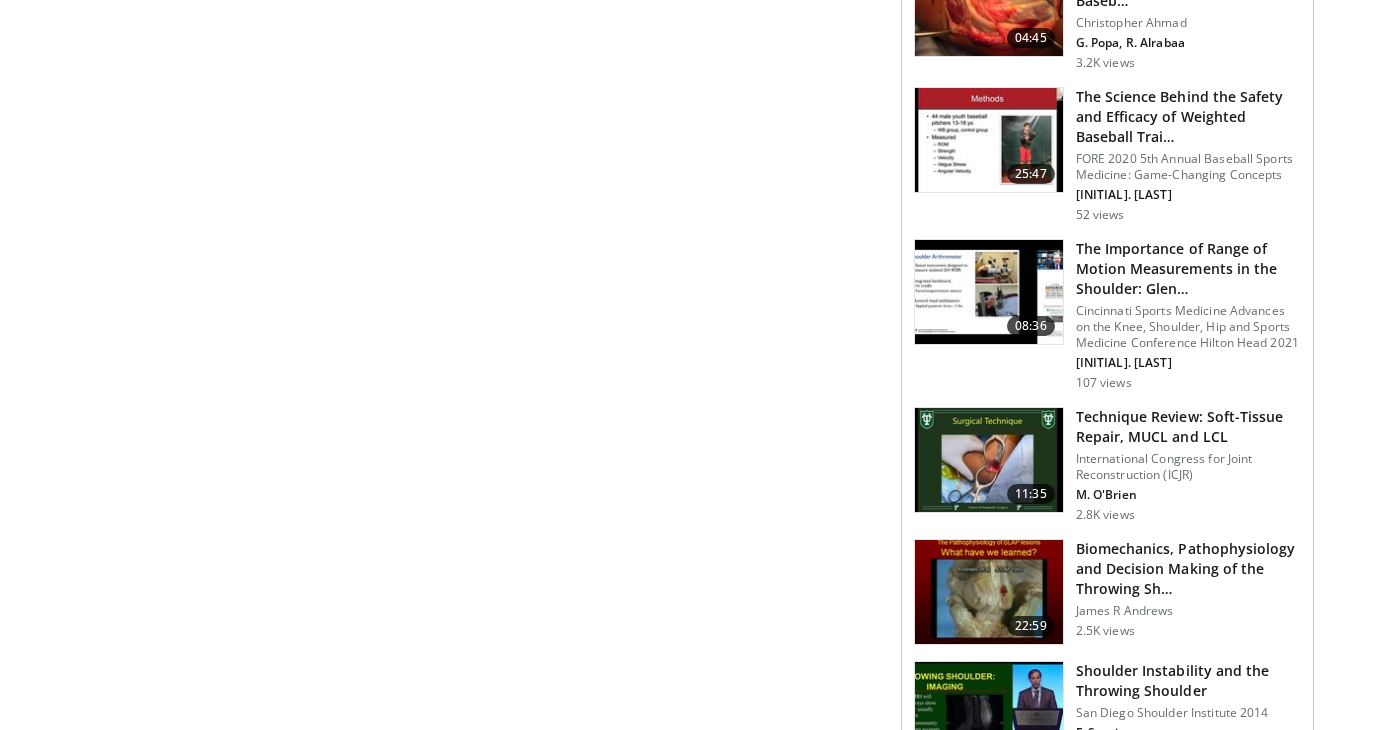 click at bounding box center [989, 460] 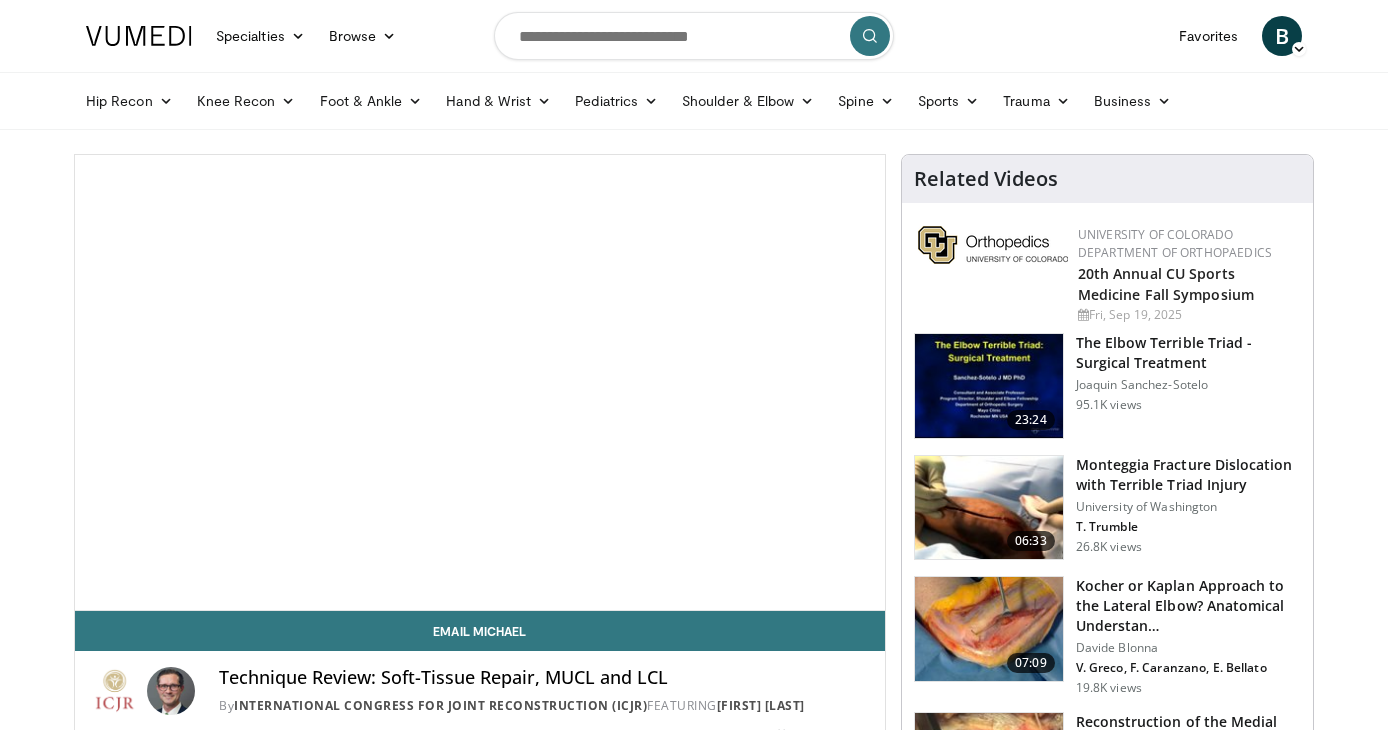 scroll, scrollTop: 0, scrollLeft: 0, axis: both 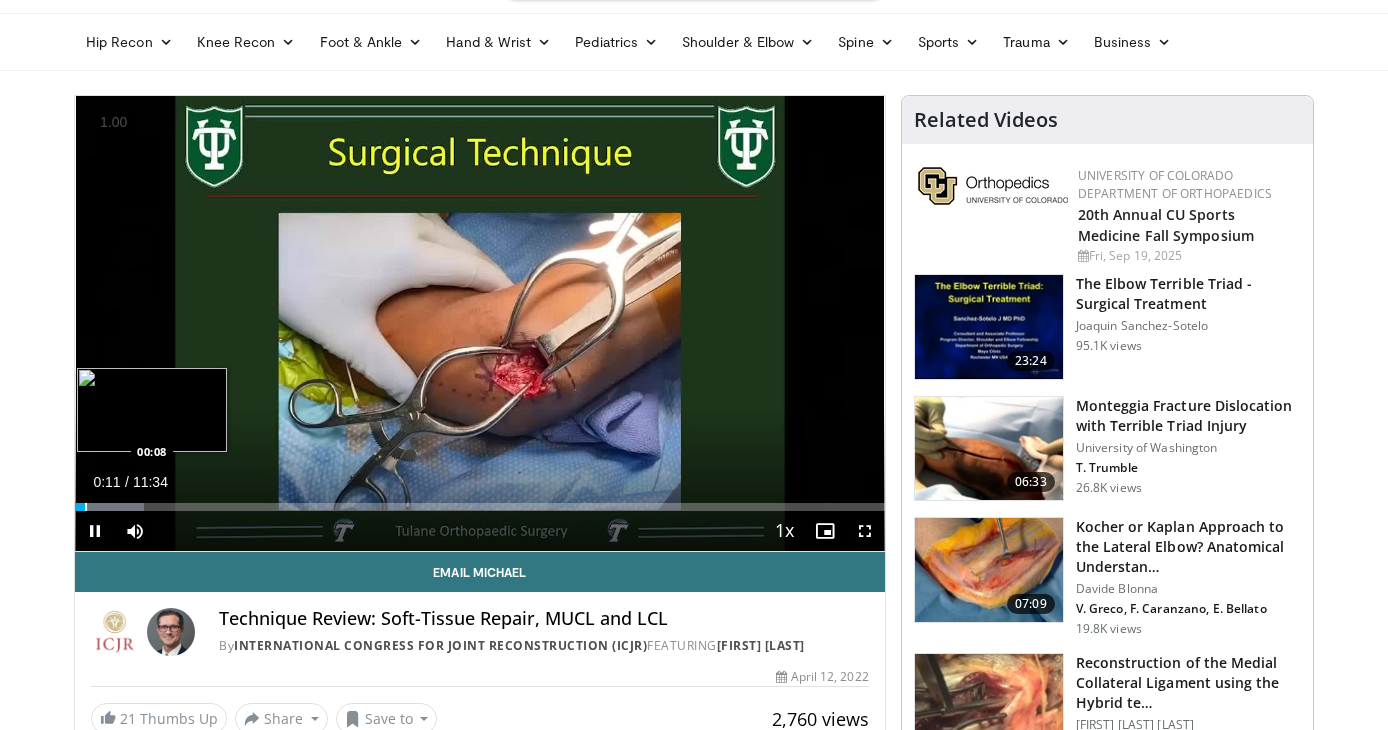 click on "00:11" at bounding box center [81, 507] 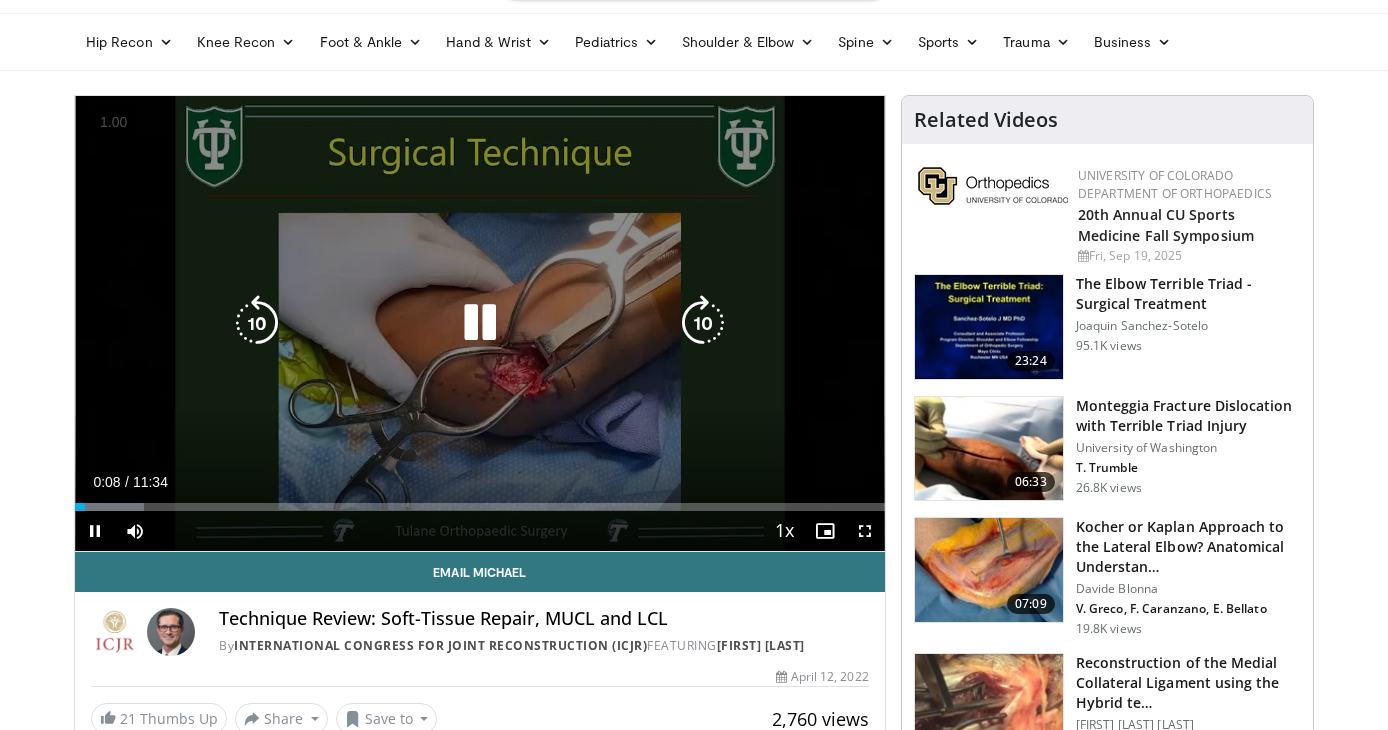 click on "10 seconds
Tap to unmute" at bounding box center (480, 323) 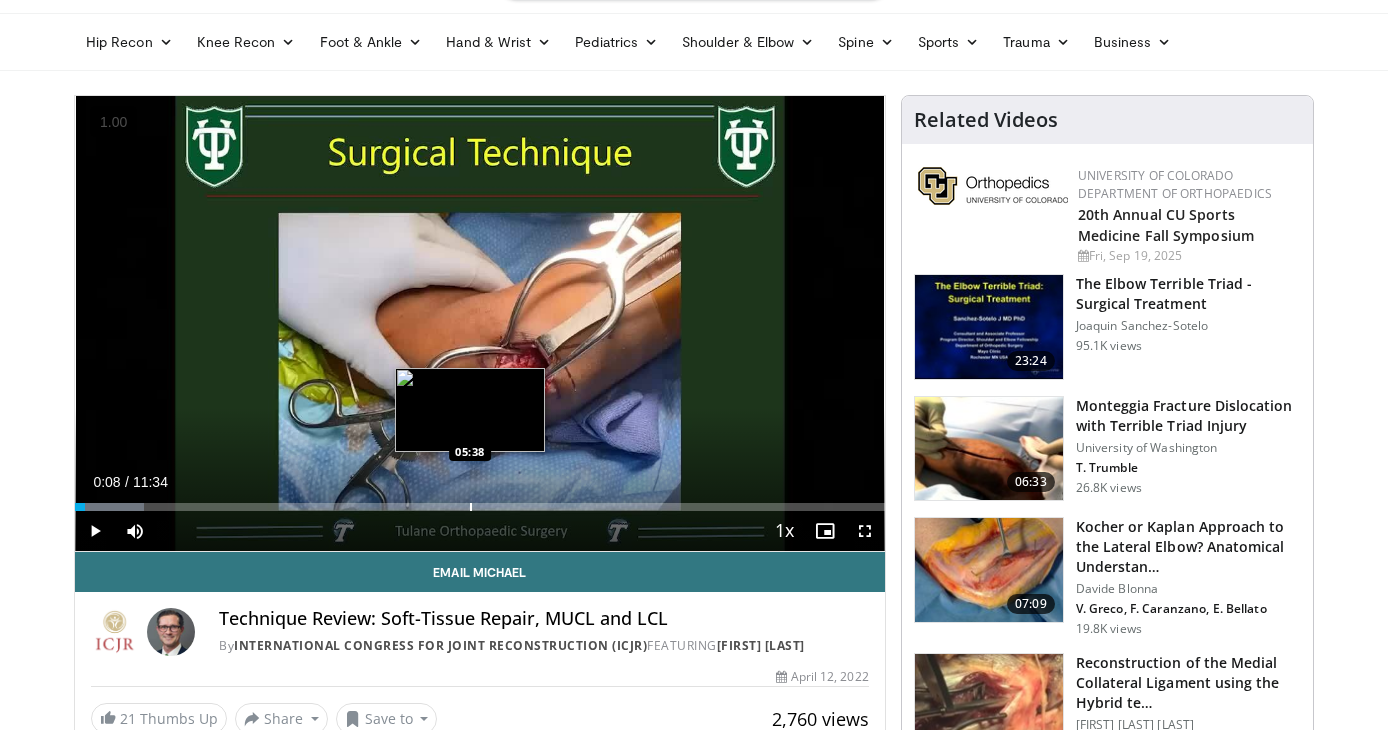 click on "Loaded :  8.57% 00:08 05:38" at bounding box center (480, 501) 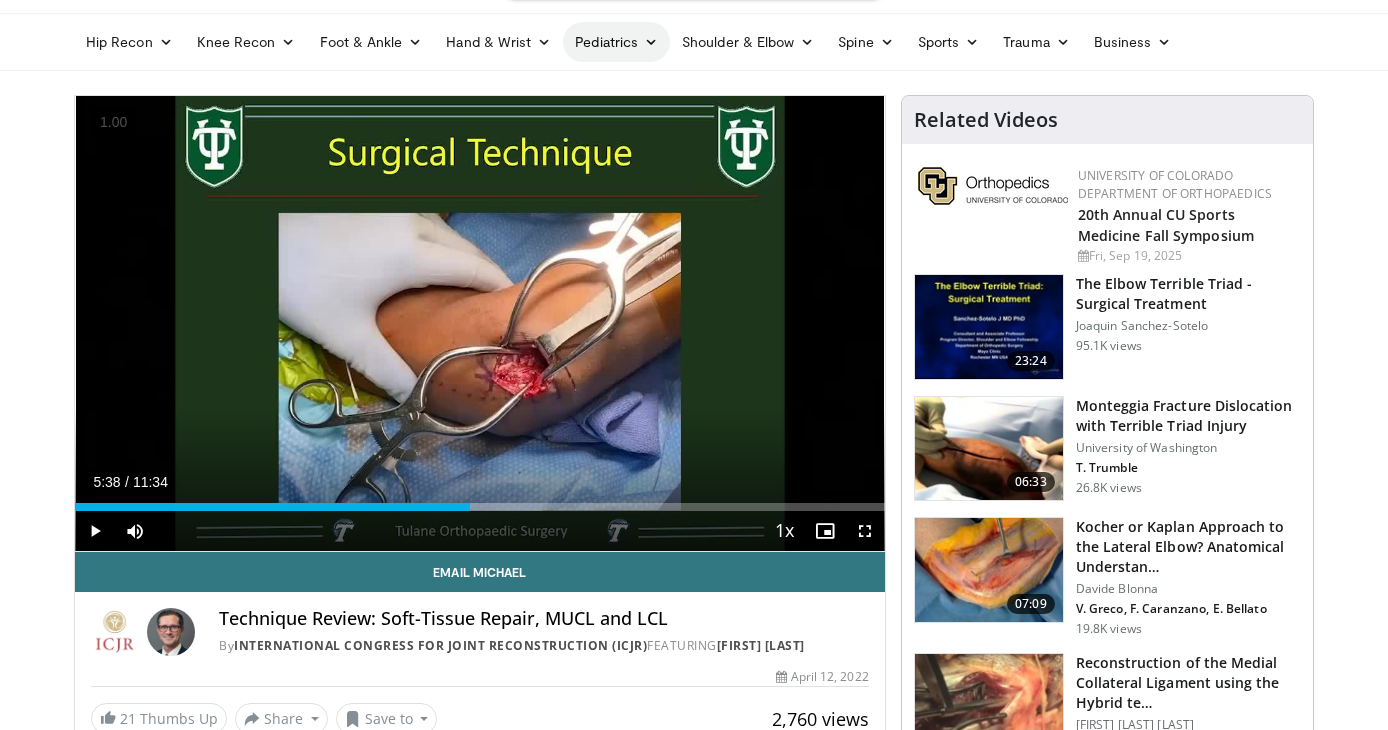 scroll, scrollTop: 0, scrollLeft: 0, axis: both 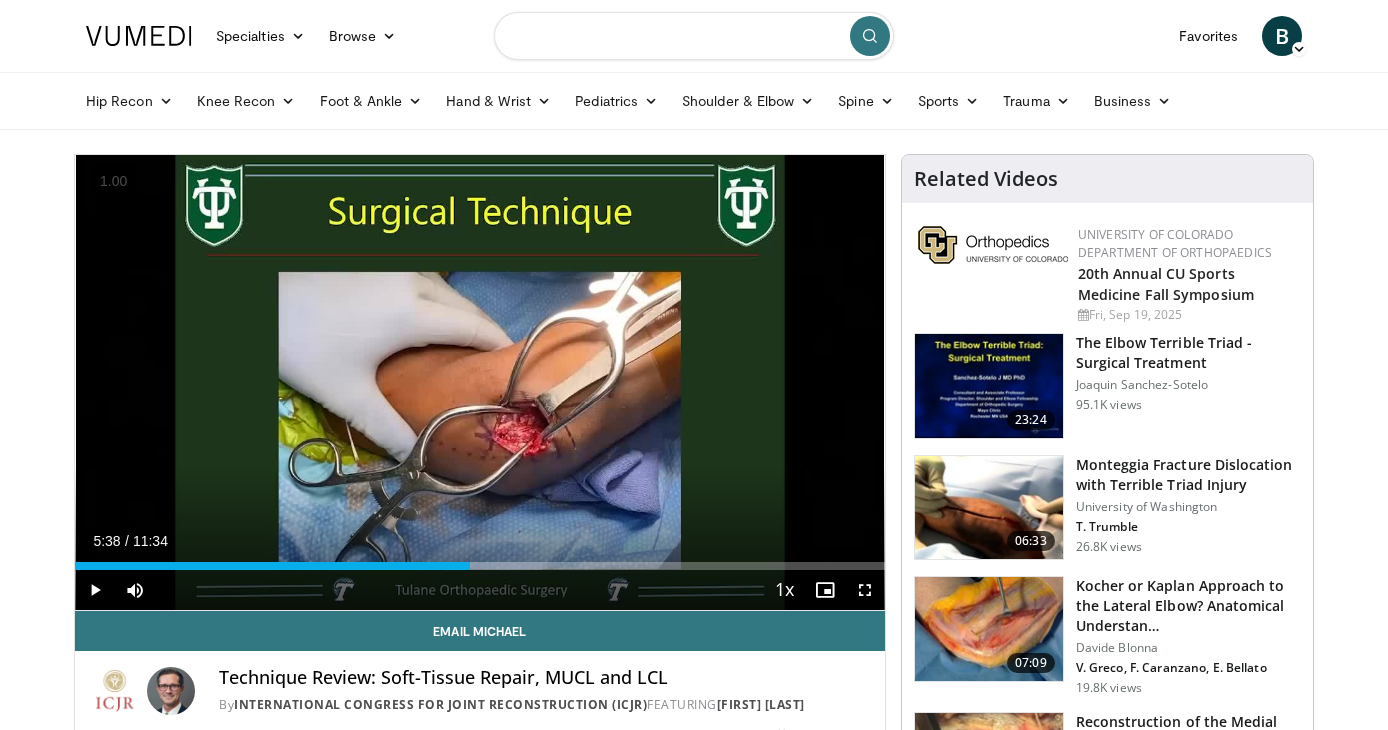 click at bounding box center [694, 36] 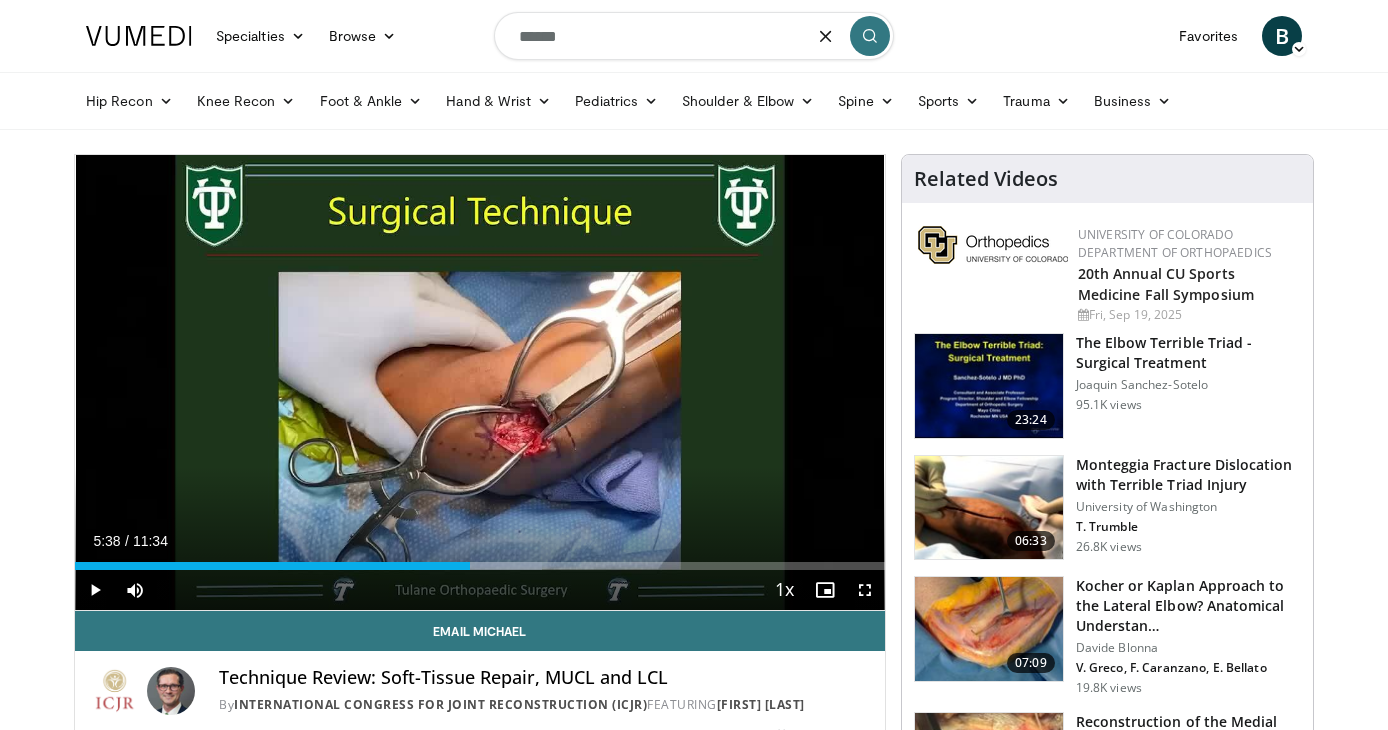type on "******" 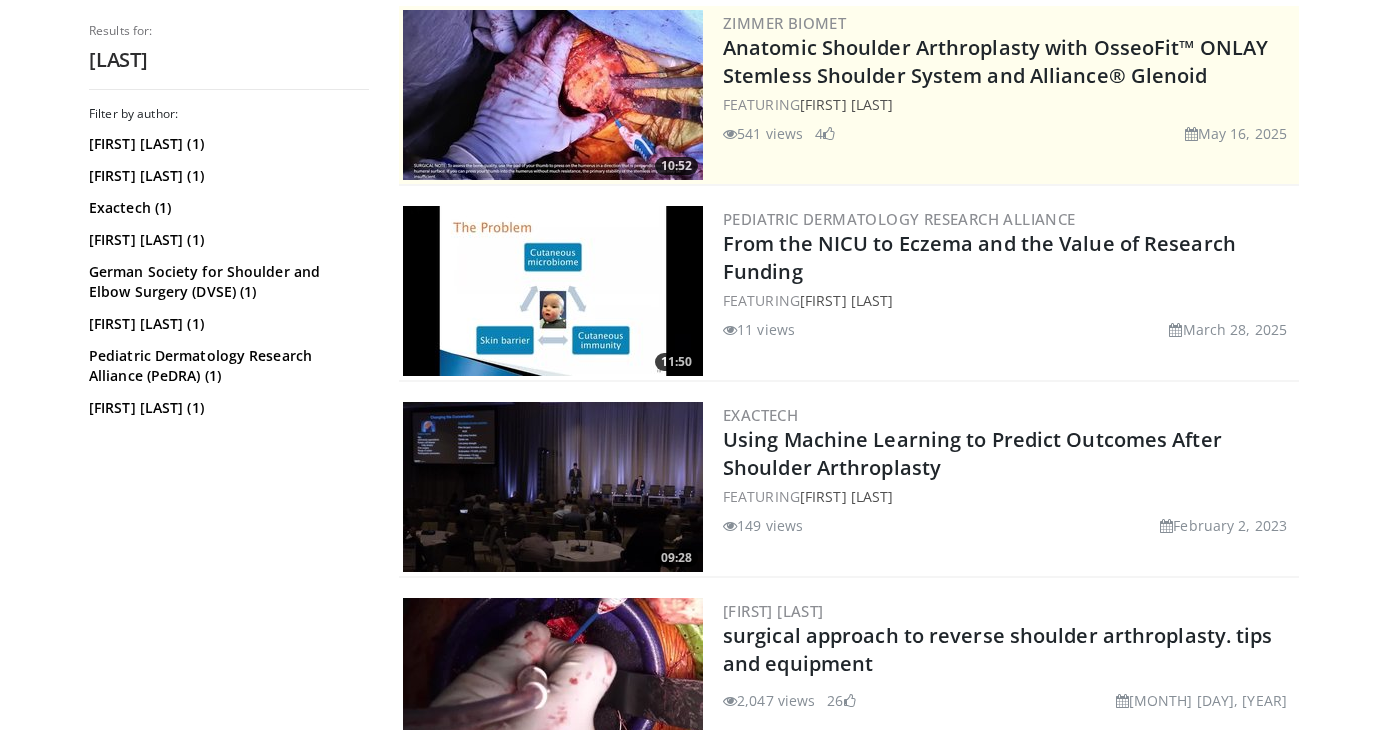 scroll, scrollTop: 414, scrollLeft: 0, axis: vertical 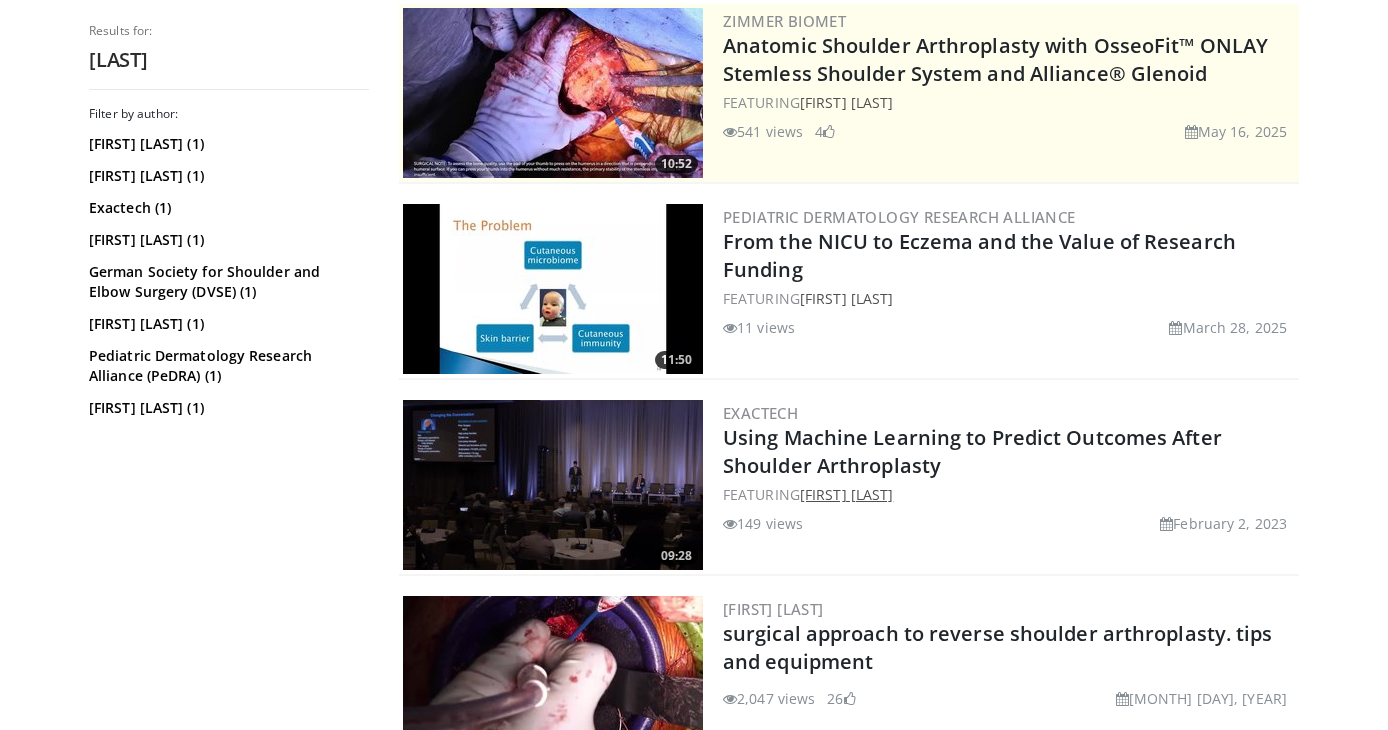 click on "[FIRST] [LAST]" at bounding box center (846, 494) 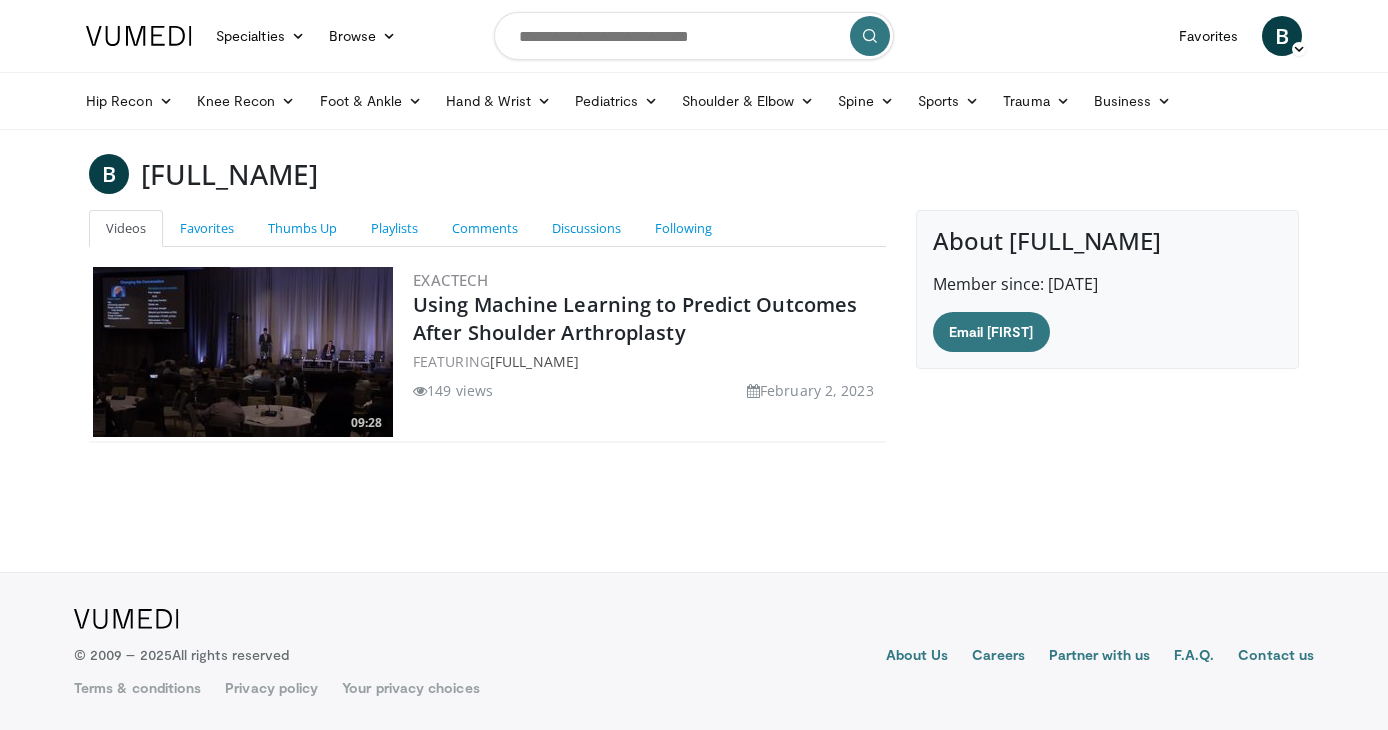 scroll, scrollTop: 0, scrollLeft: 0, axis: both 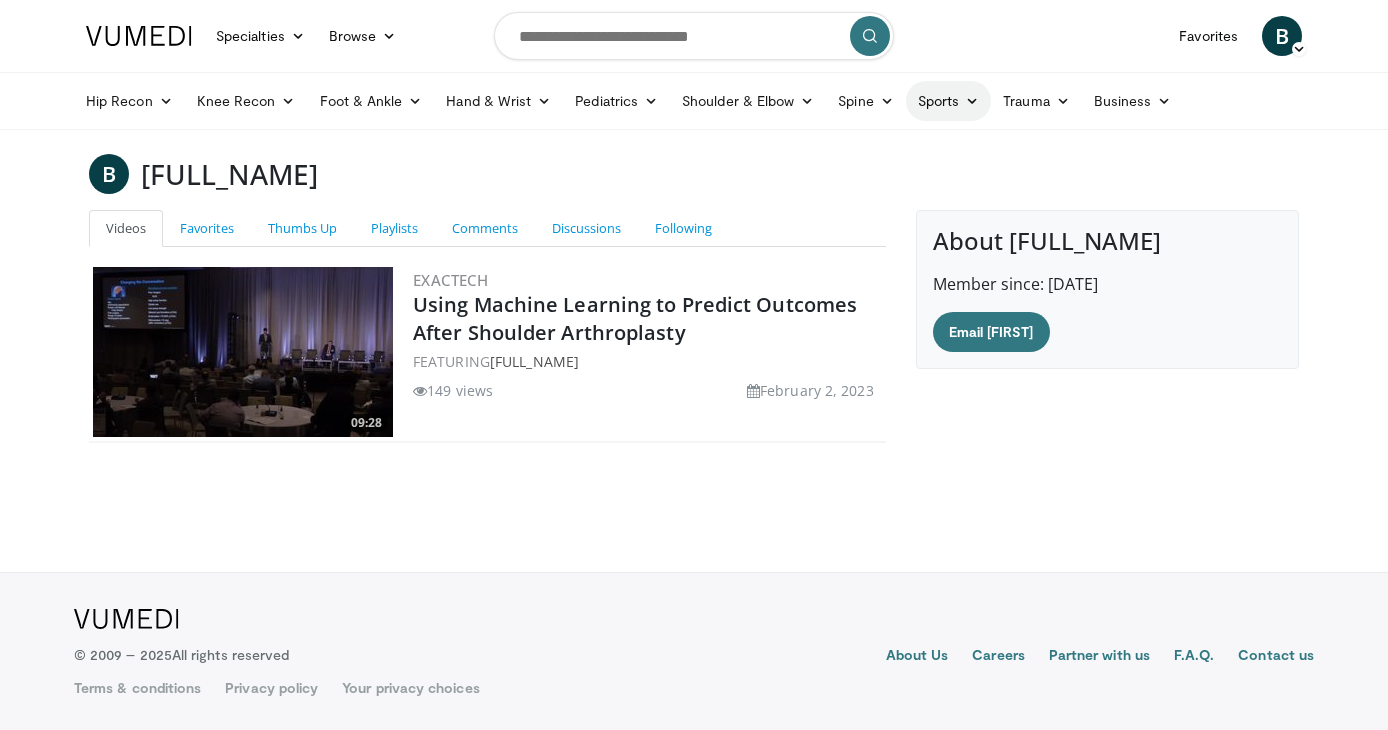 click on "Sports" at bounding box center (949, 101) 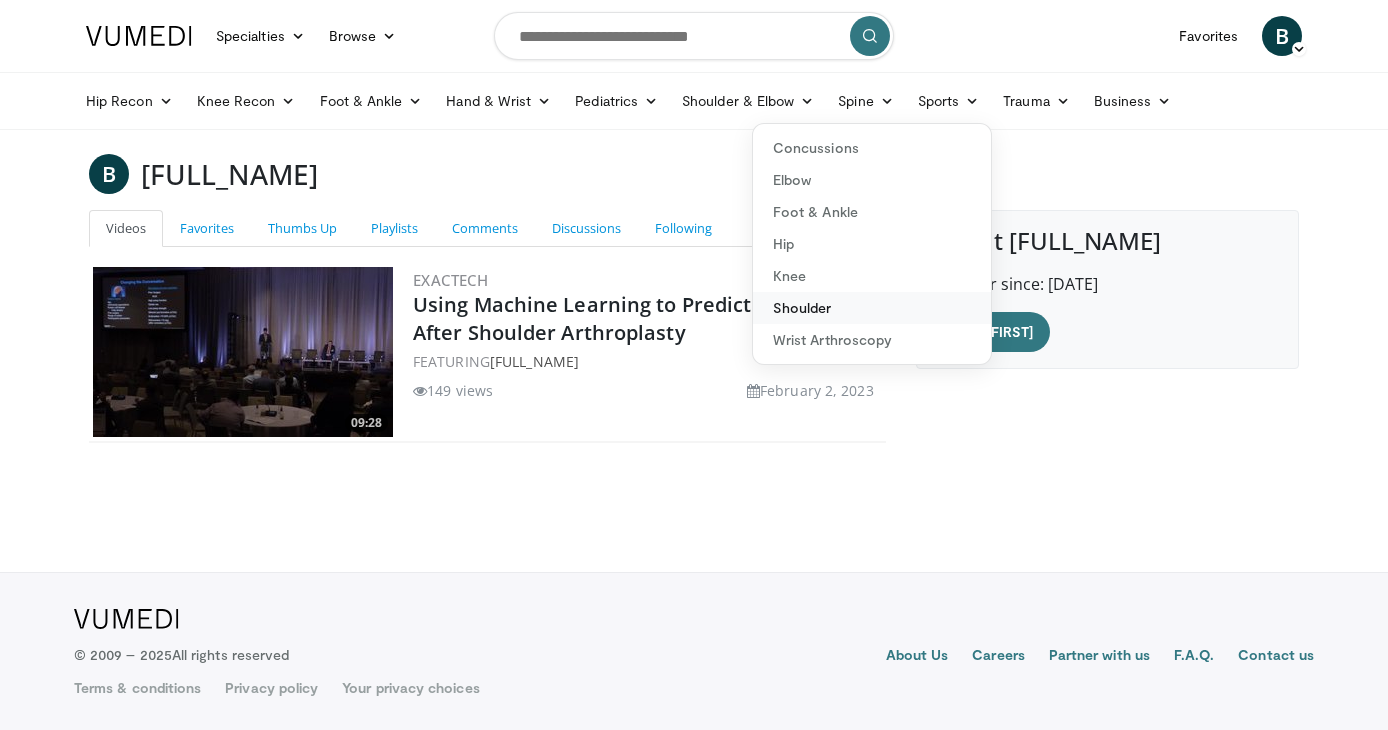 click on "Shoulder" at bounding box center [872, 308] 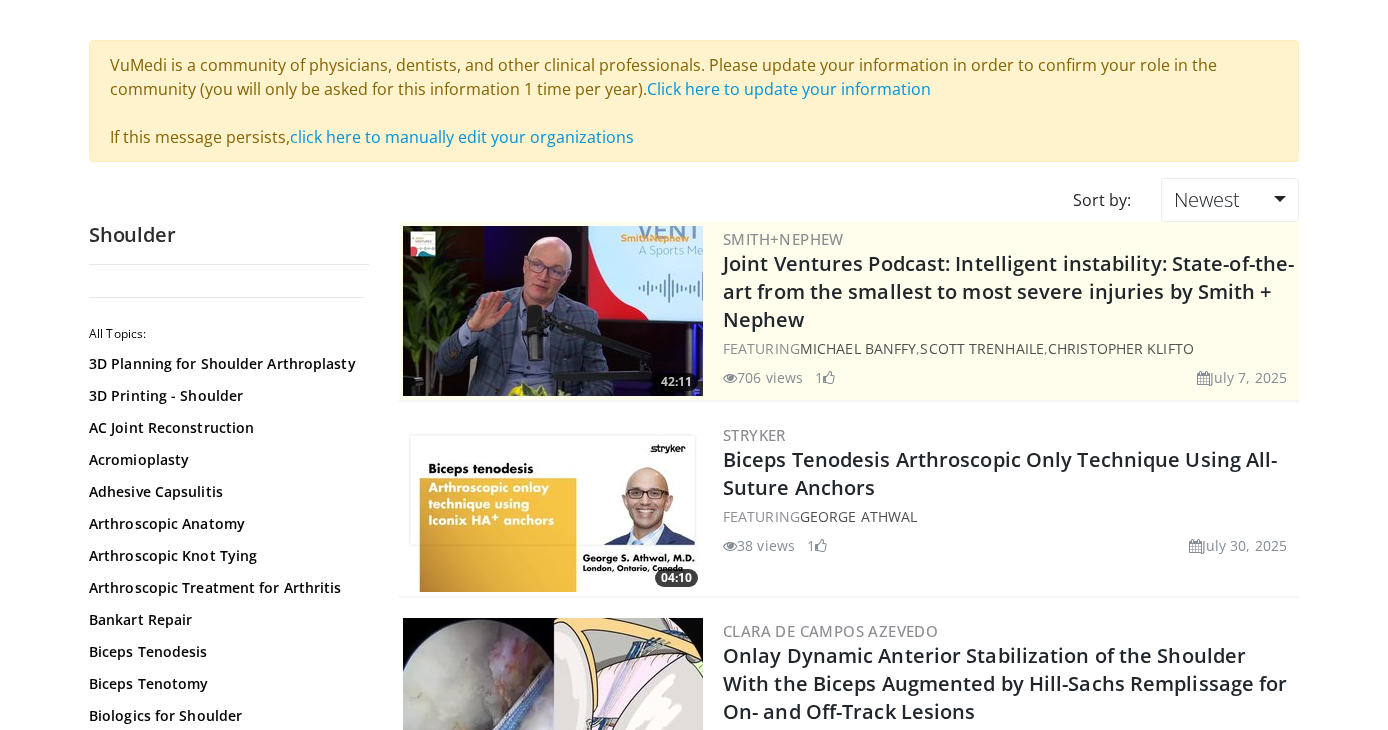 scroll, scrollTop: 0, scrollLeft: 0, axis: both 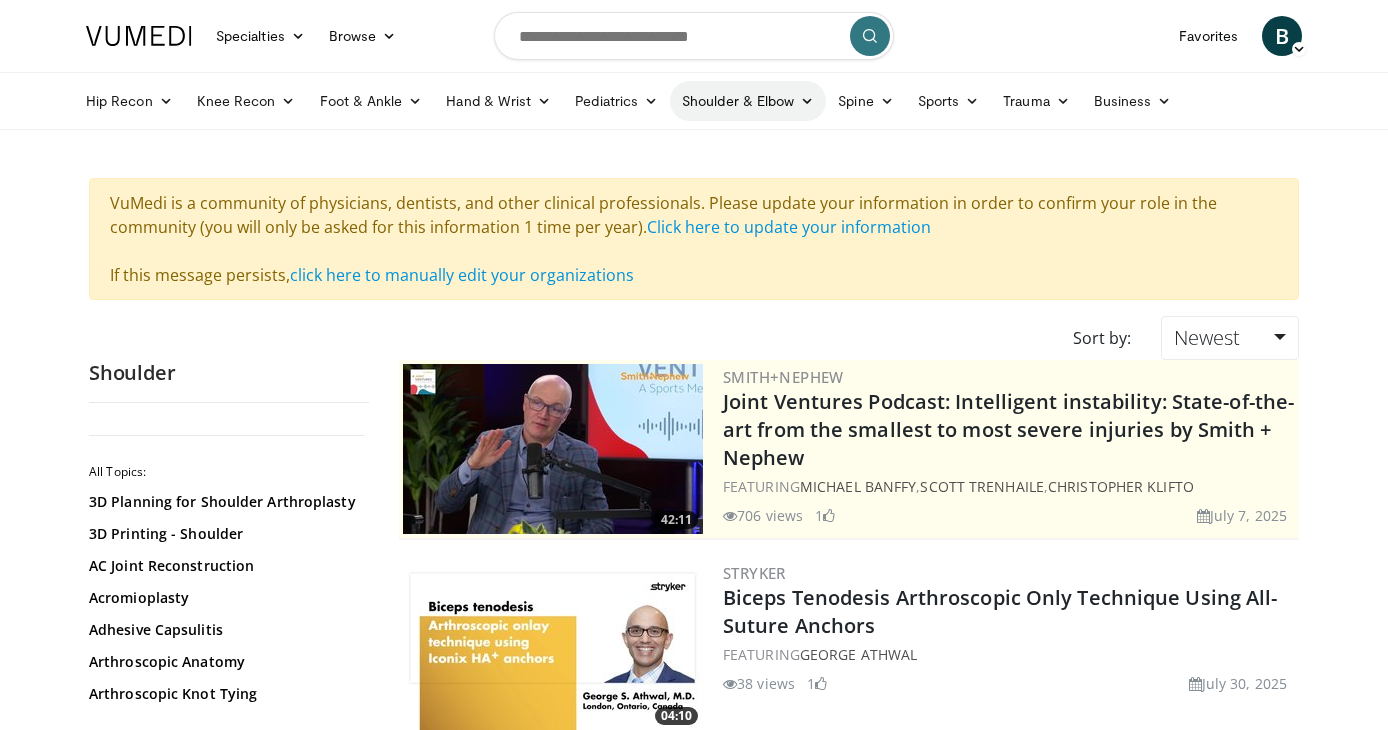 click on "Shoulder & Elbow" at bounding box center (748, 101) 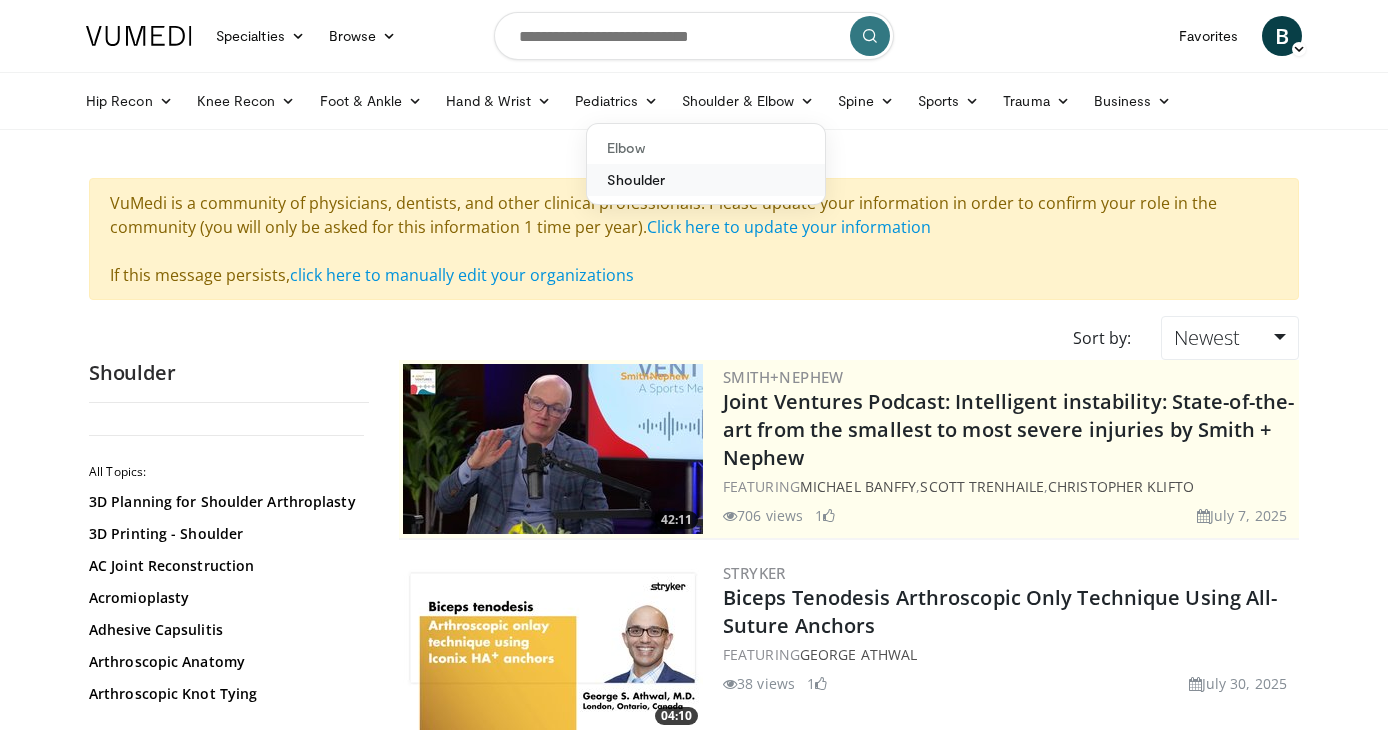 click on "Shoulder" at bounding box center (706, 180) 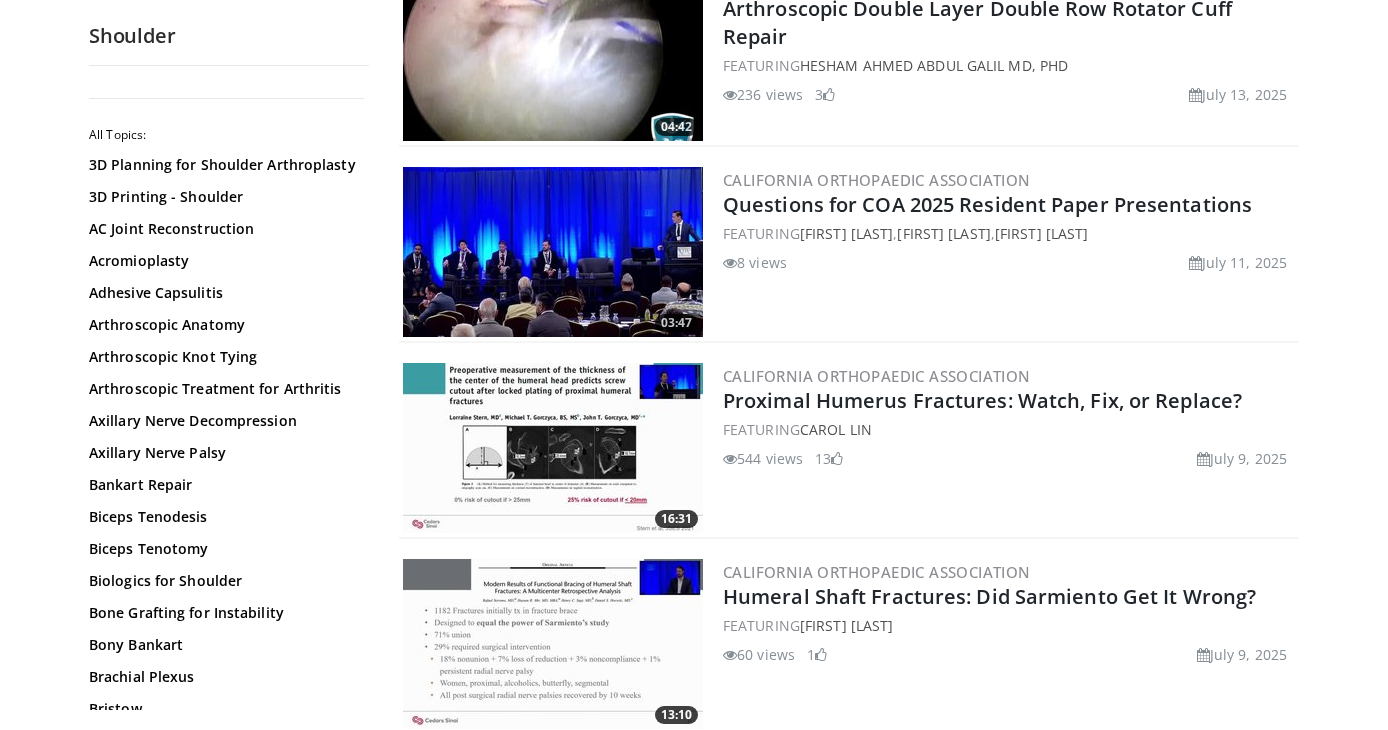 scroll, scrollTop: 2827, scrollLeft: 0, axis: vertical 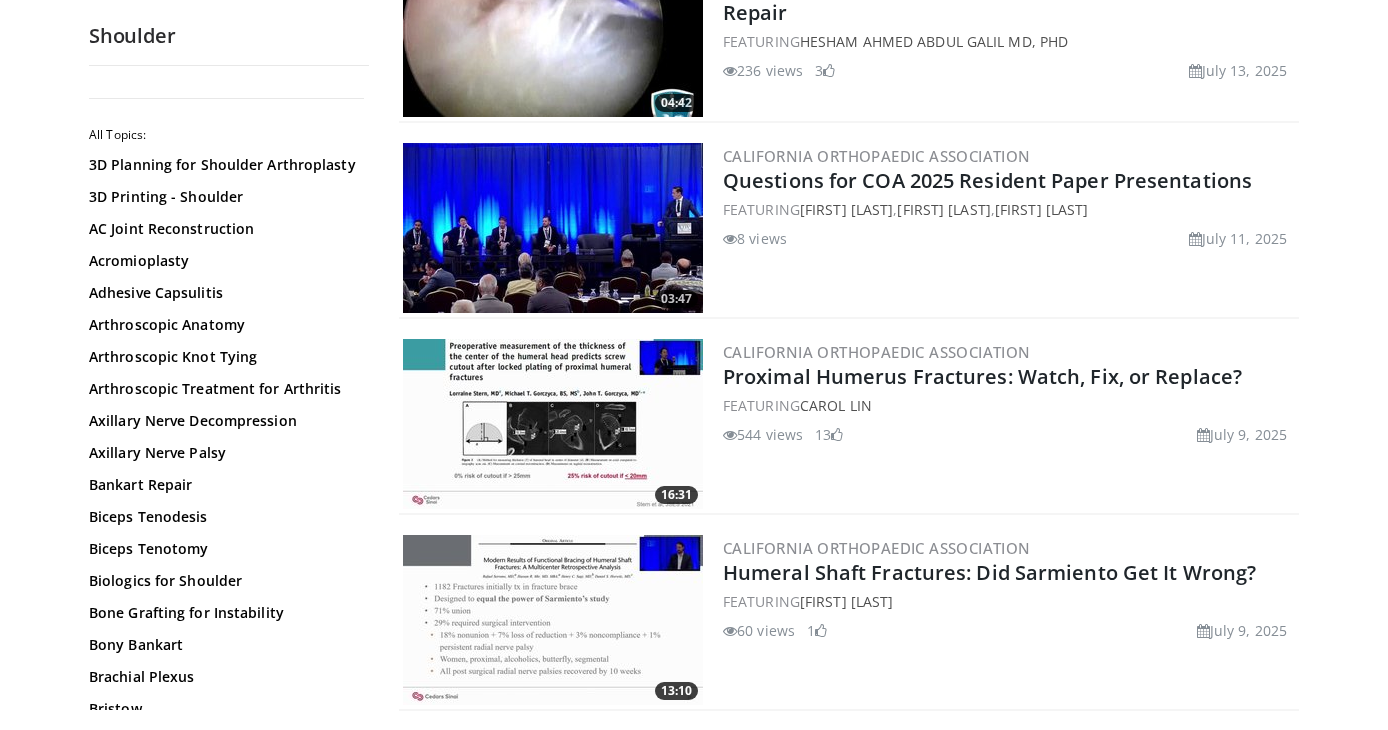 click at bounding box center (553, 424) 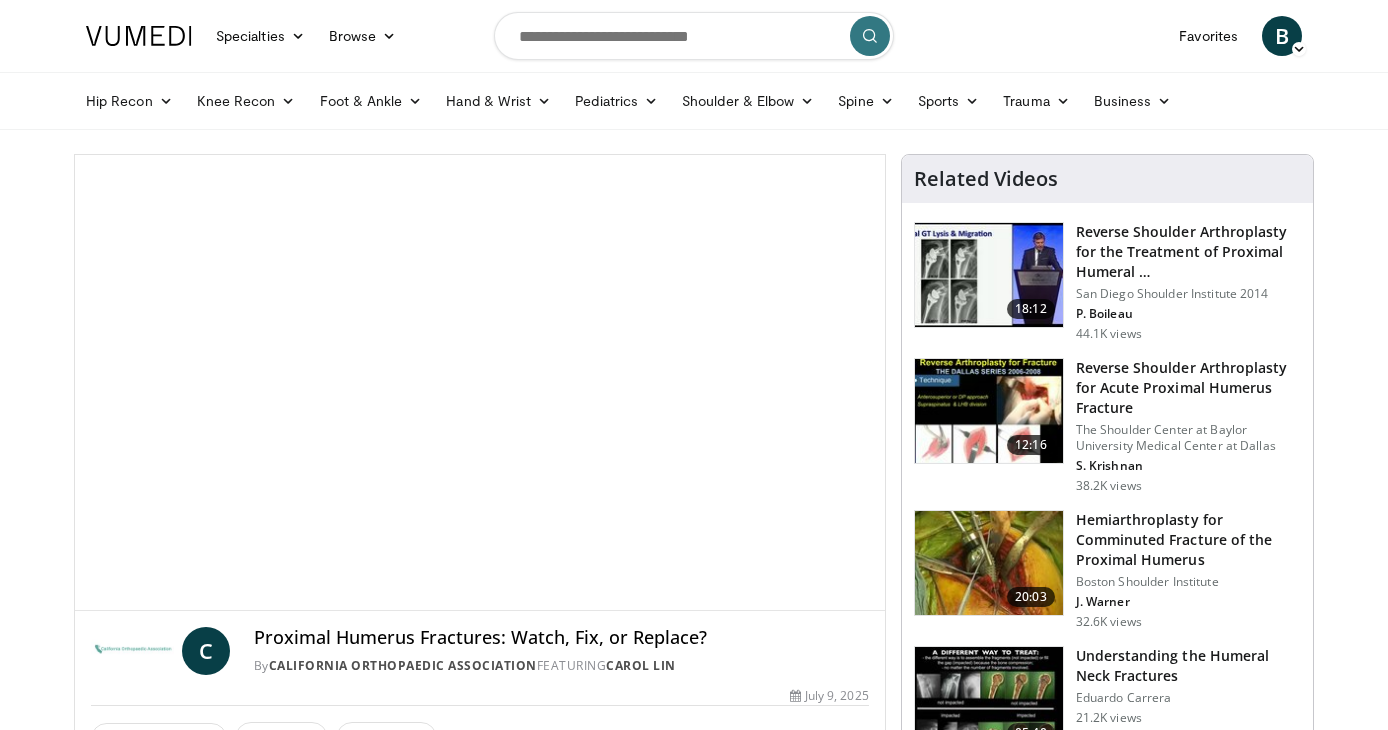 scroll, scrollTop: 0, scrollLeft: 0, axis: both 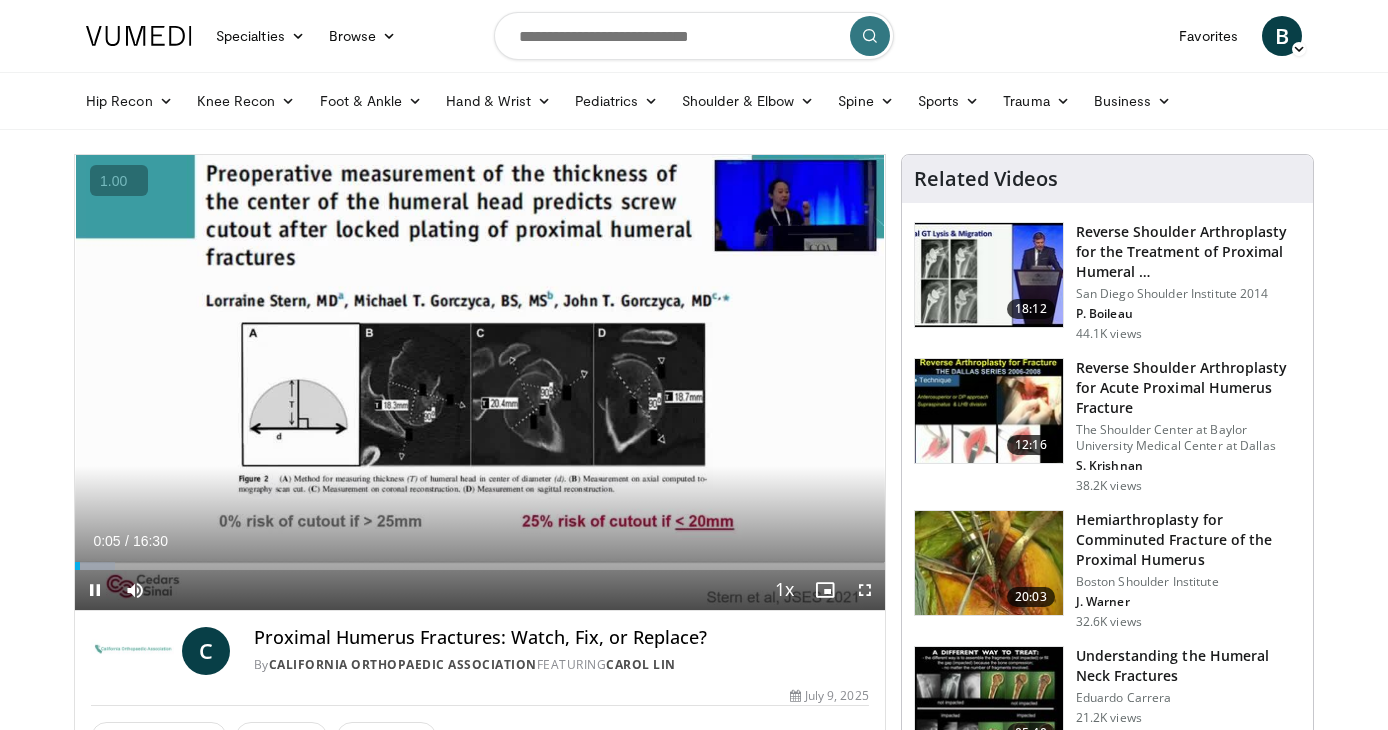click on "+" at bounding box center [0, 0] 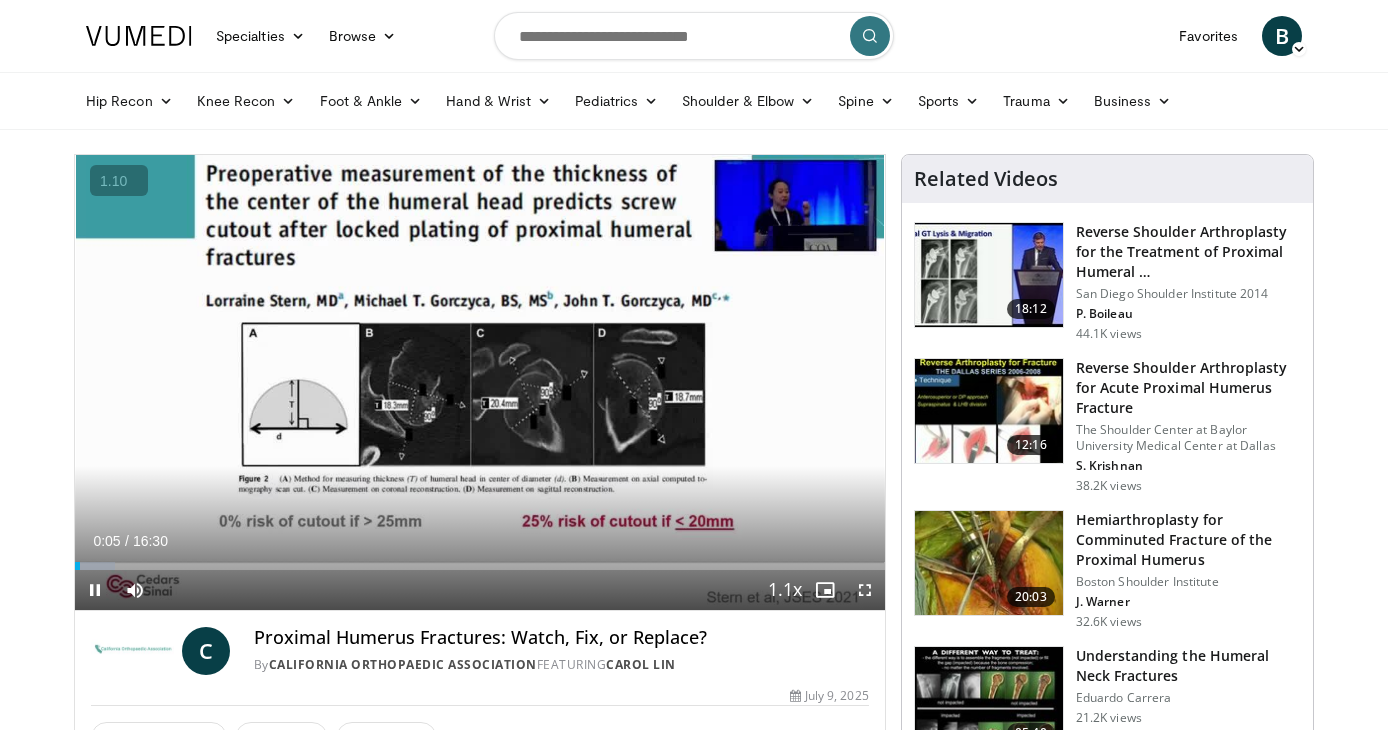 click on "+" at bounding box center [0, 0] 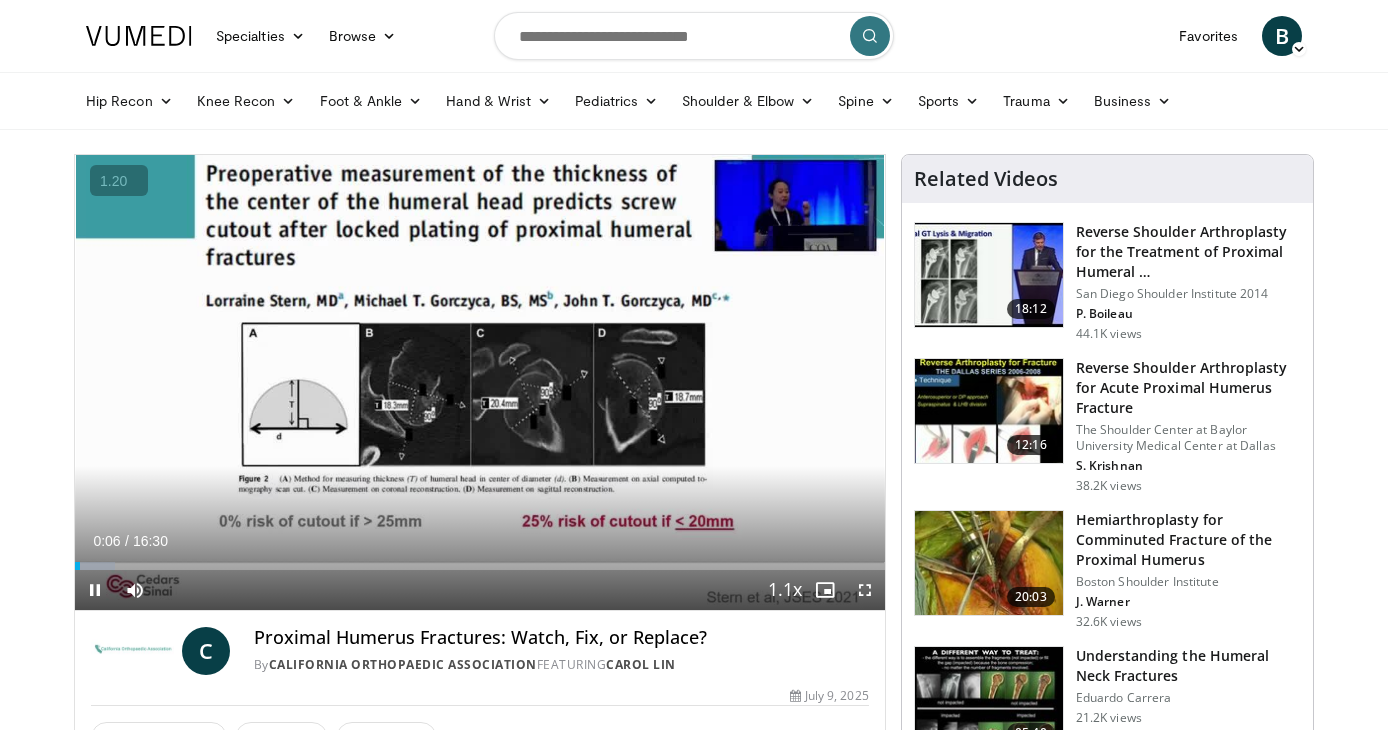 click on "+" at bounding box center (0, 0) 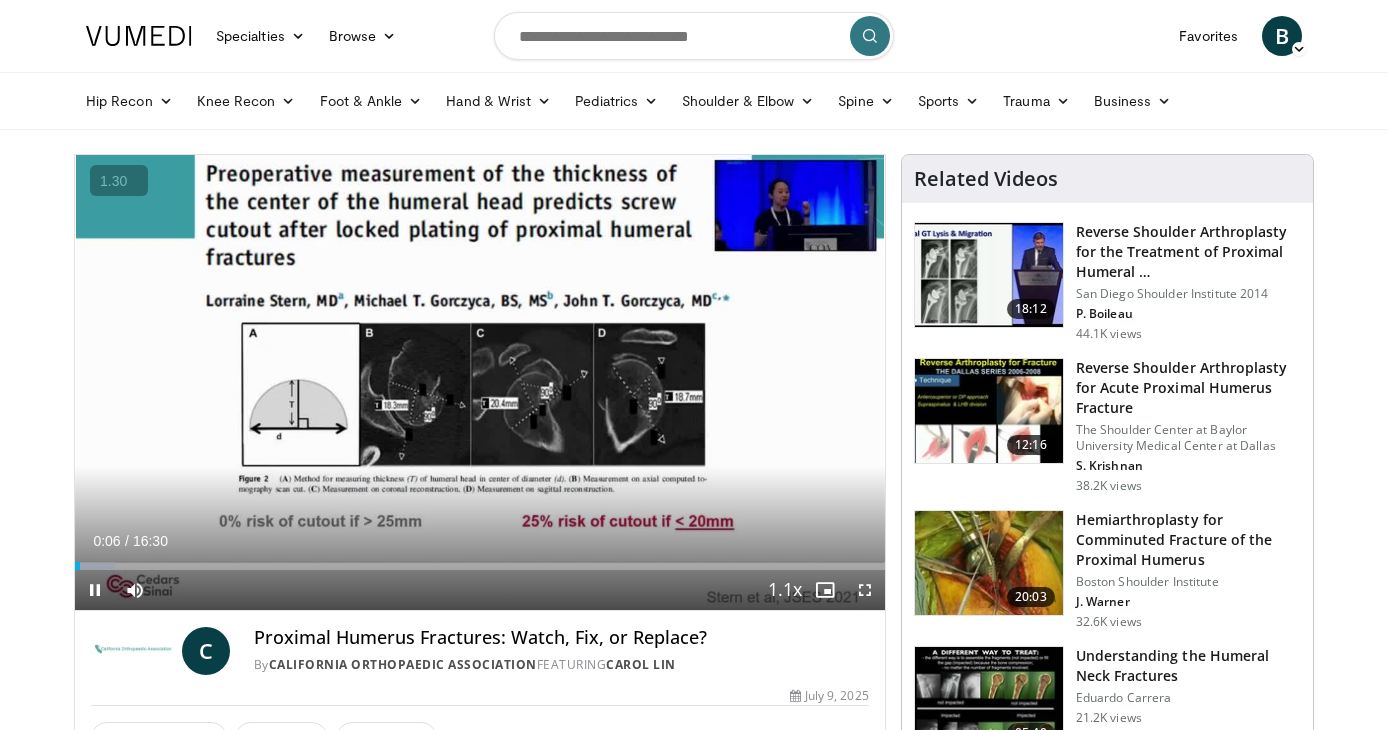click on "+" at bounding box center [0, 0] 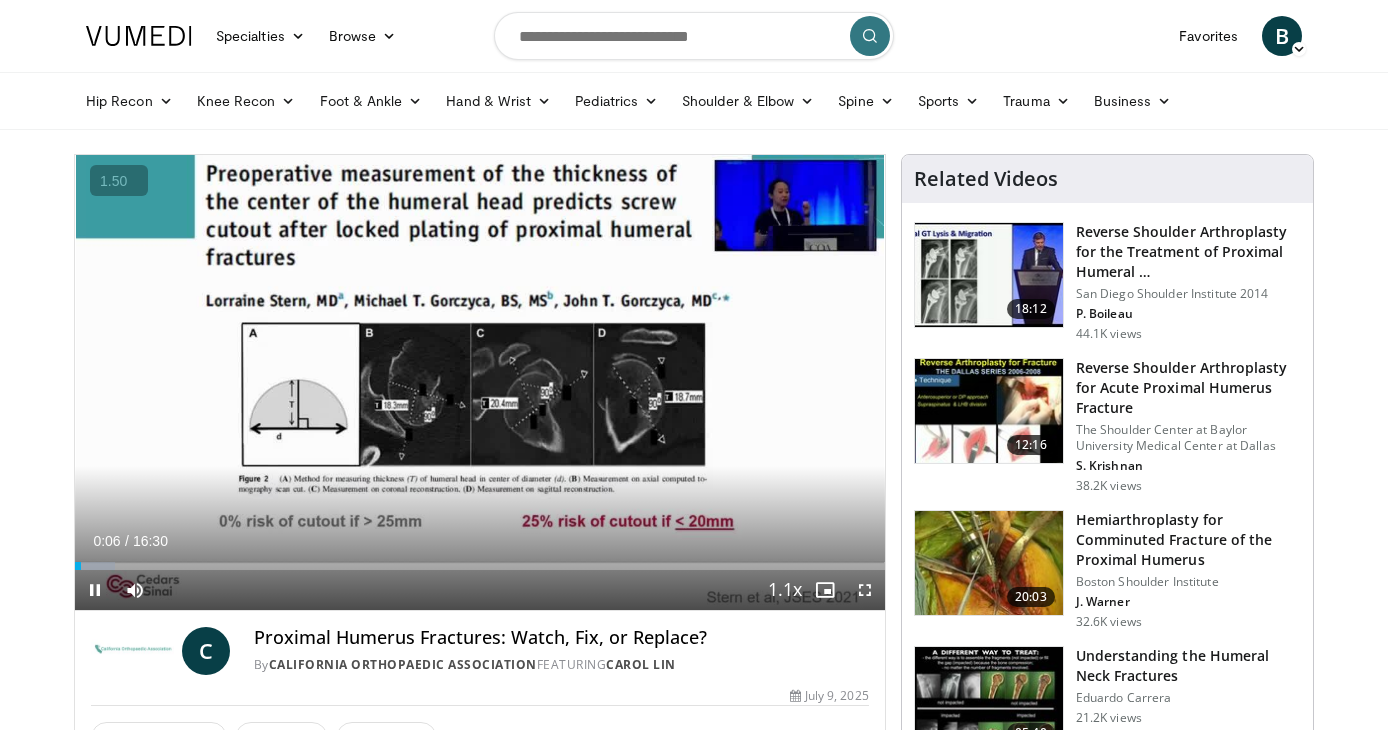 click on "+" at bounding box center [0, 0] 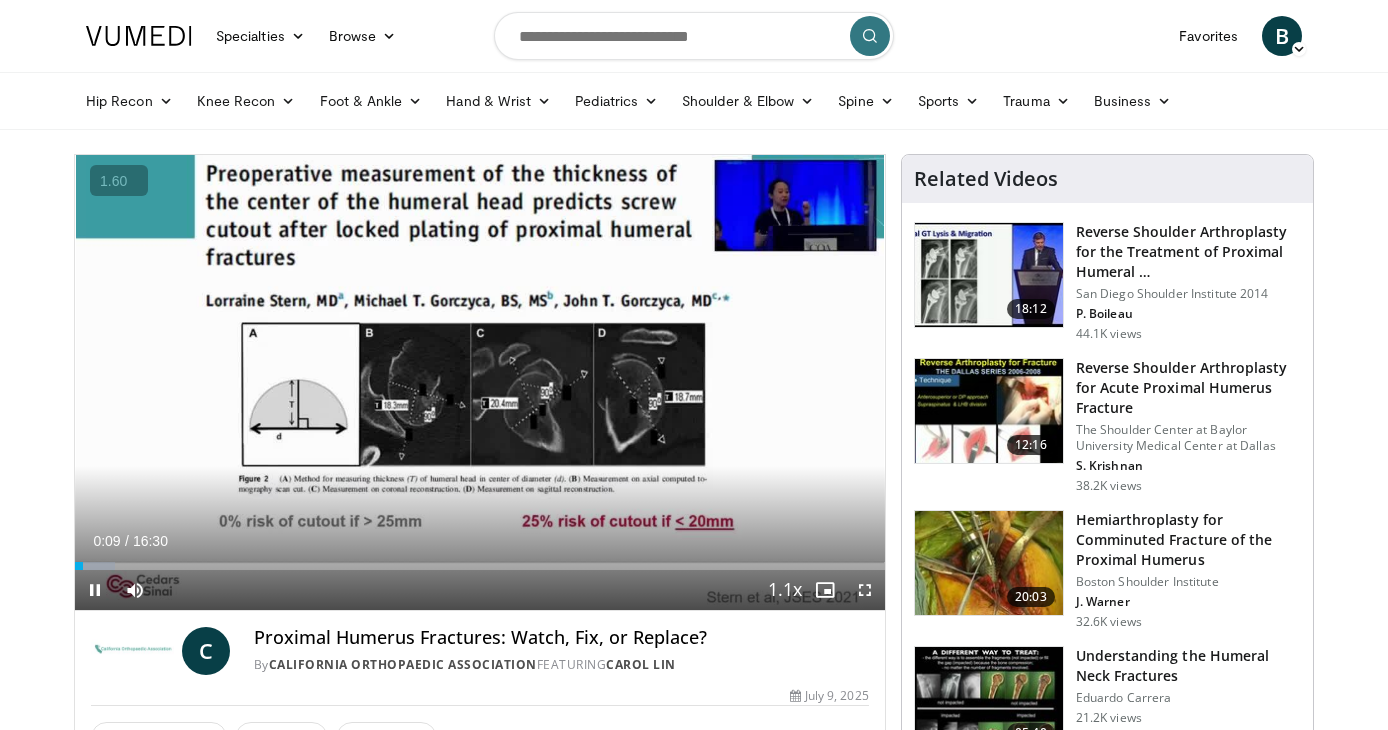 click on "−" at bounding box center [0, 0] 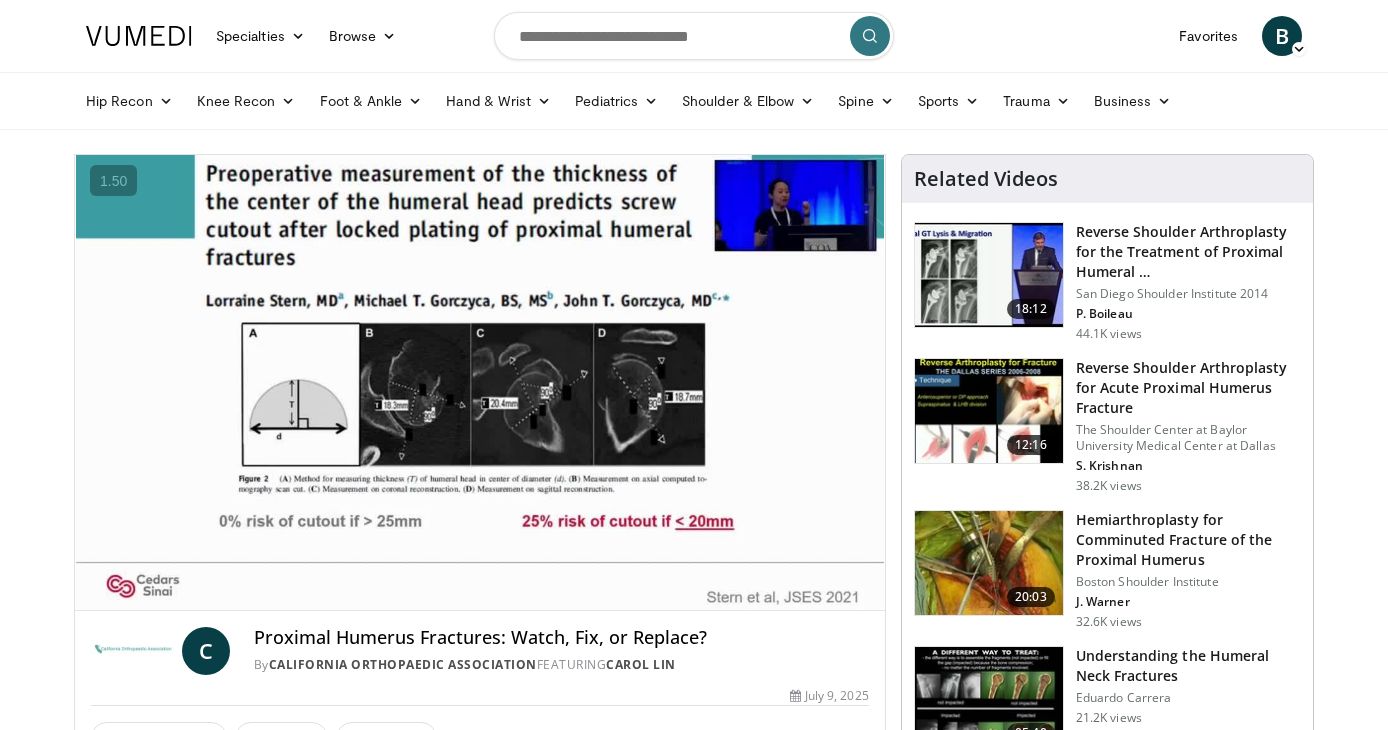click on "Specialties
Adult & Family Medicine
Allergy, Asthma, Immunology
Anesthesiology
Cardiology
Dental
Dermatology
Endocrinology
Gastroenterology & Hepatology
General Surgery
Hematology & Oncology
Infectious Disease
Nephrology
Neurology
Neurosurgery
Obstetrics & Gynecology
Ophthalmology
Oral Maxillofacial
Orthopaedics
Otolaryngology
Pediatrics
Plastic Surgery
Podiatry
Psychiatry
Pulmonology
Radiation Oncology
Radiology
Rheumatology
Urology" at bounding box center (694, 1539) 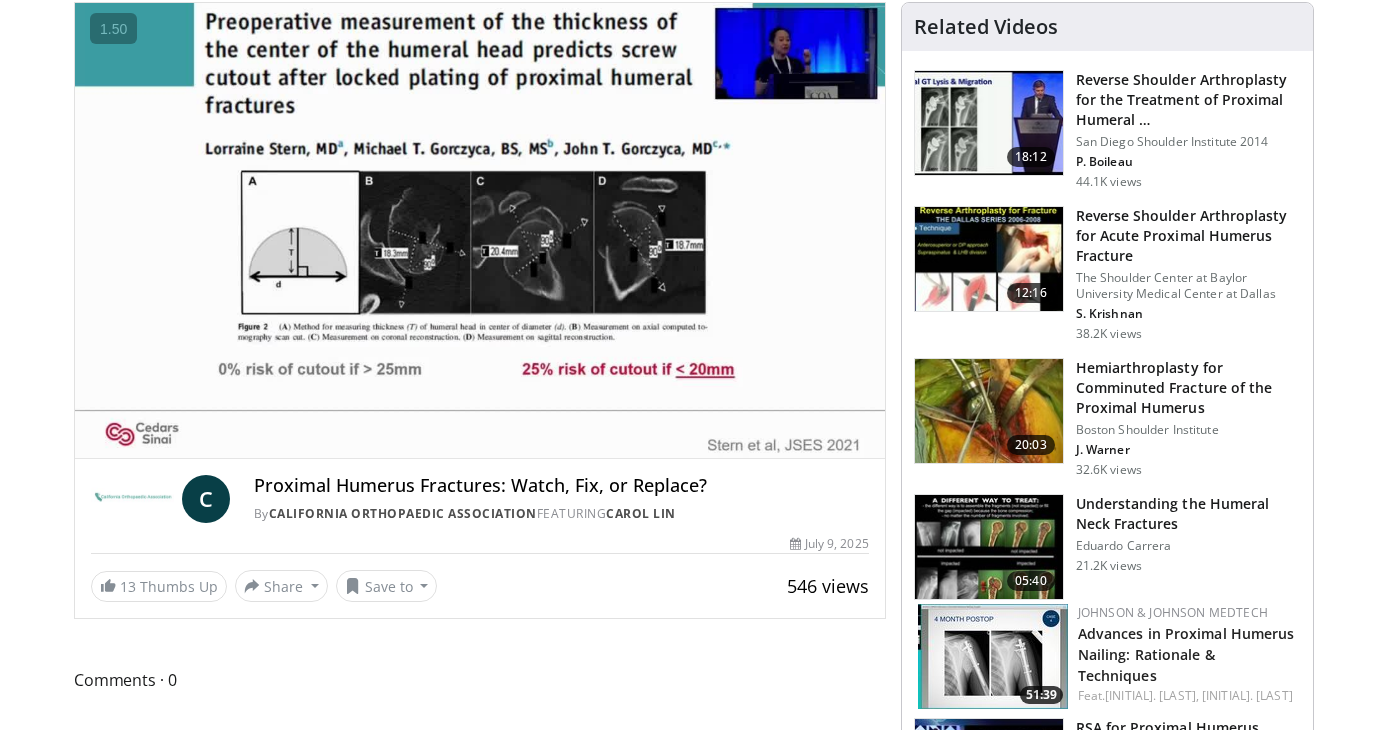 scroll, scrollTop: 0, scrollLeft: 0, axis: both 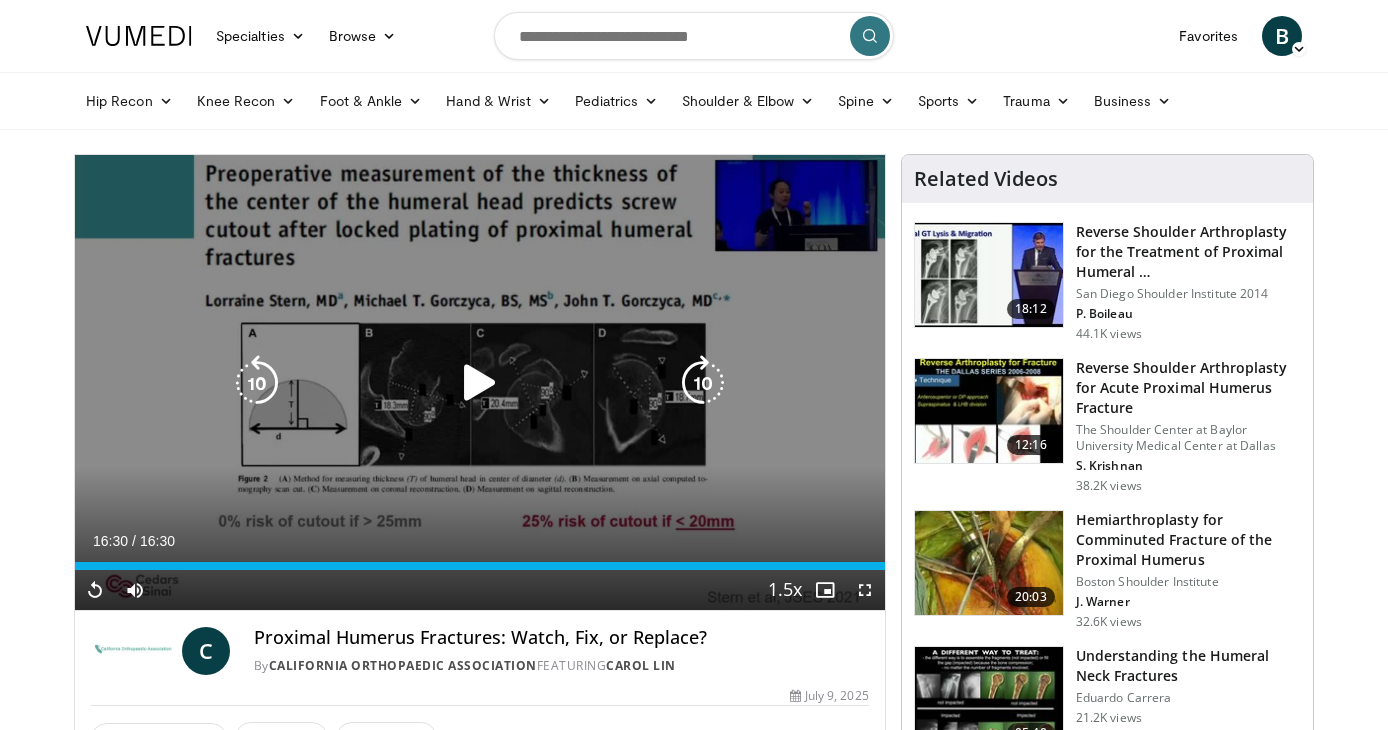 click on "10 seconds
Tap to unmute" at bounding box center [480, 382] 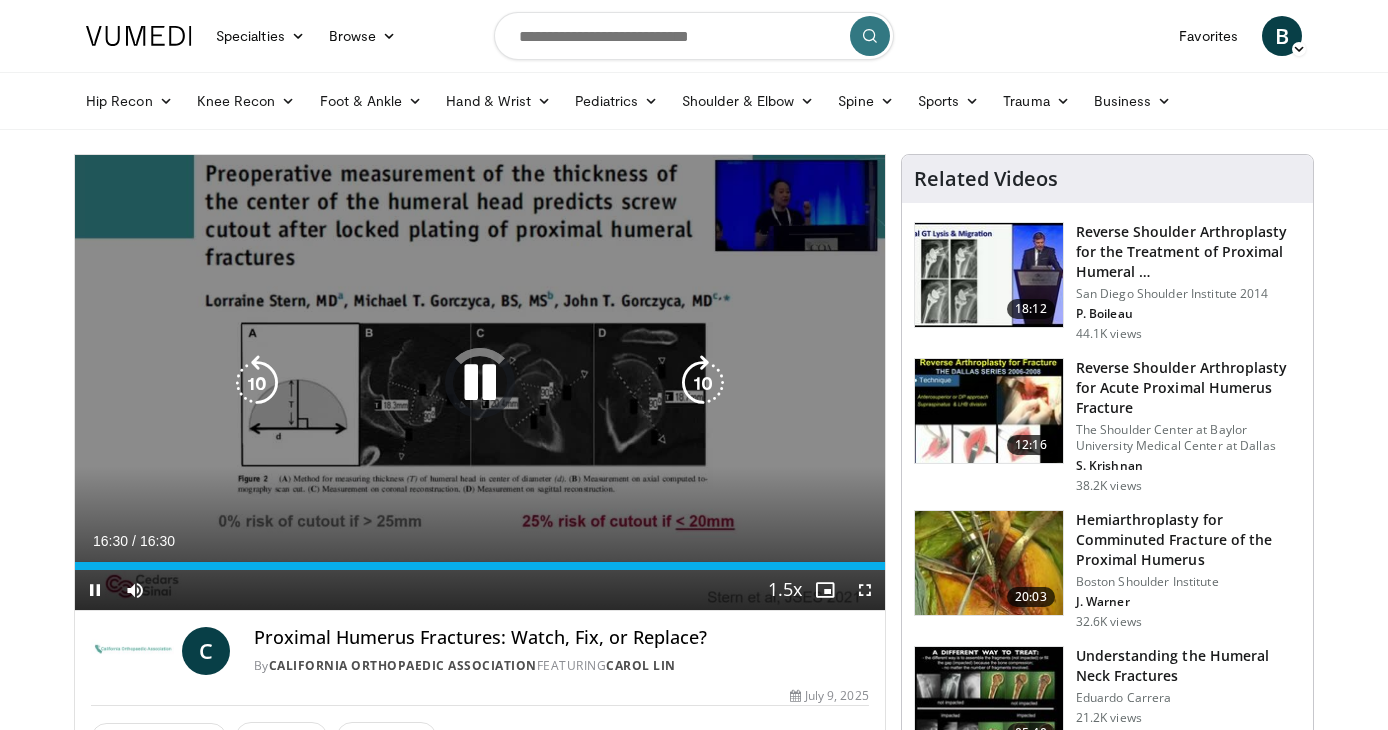 click on "10 seconds
Tap to unmute" at bounding box center (480, 382) 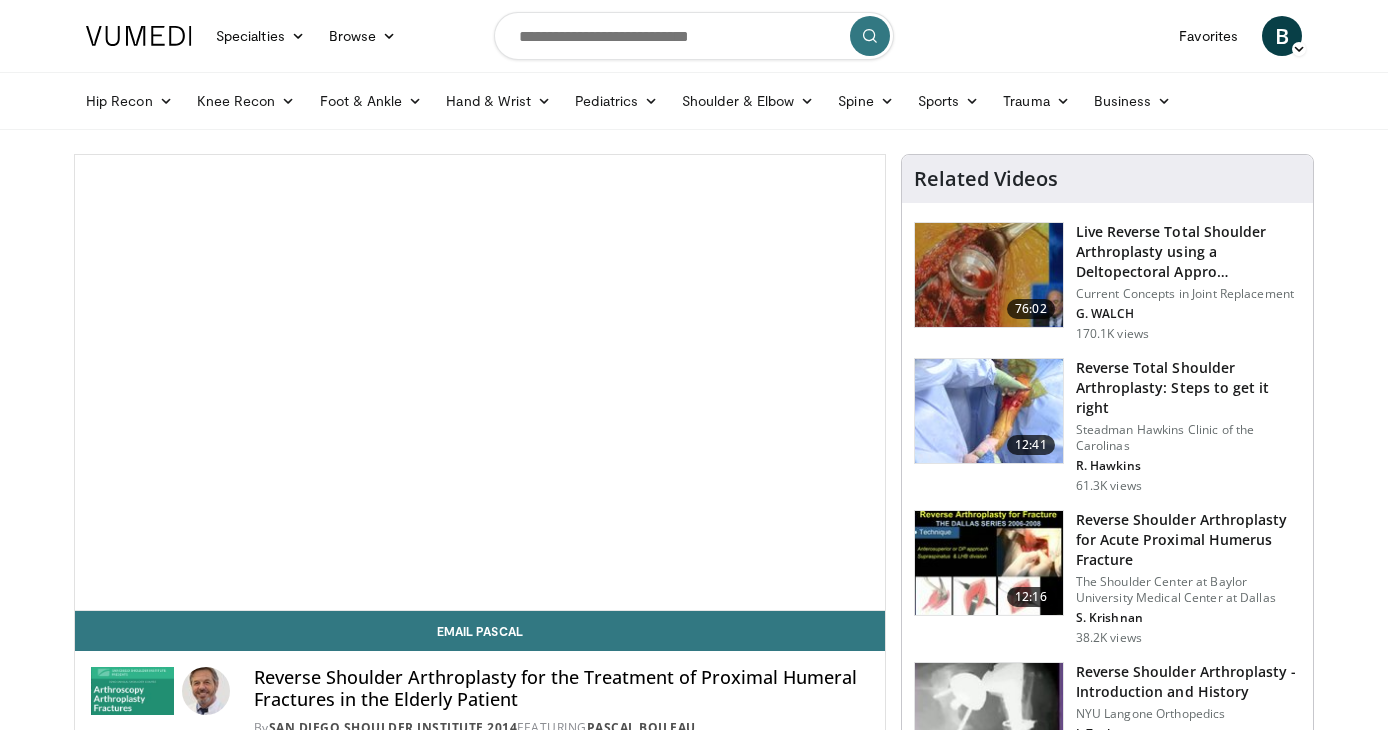 scroll, scrollTop: 0, scrollLeft: 0, axis: both 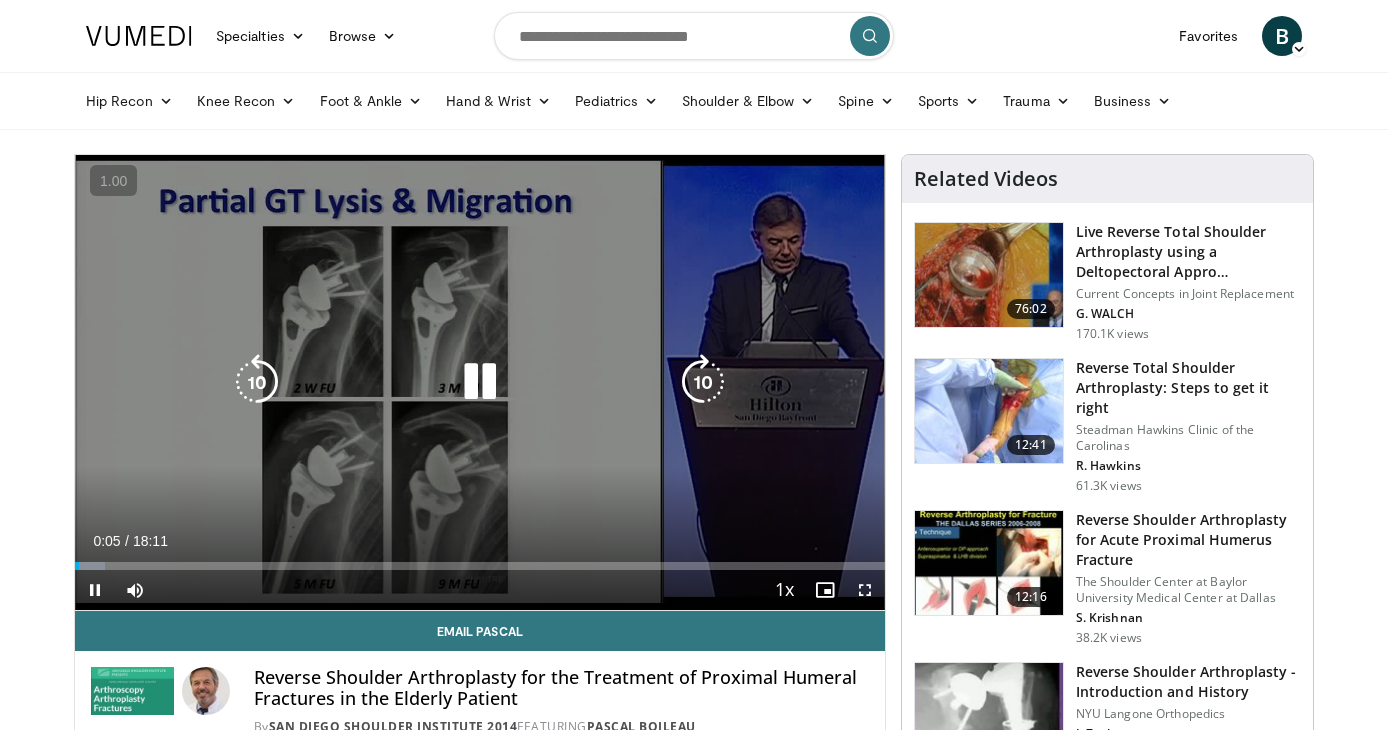 click at bounding box center [480, 382] 